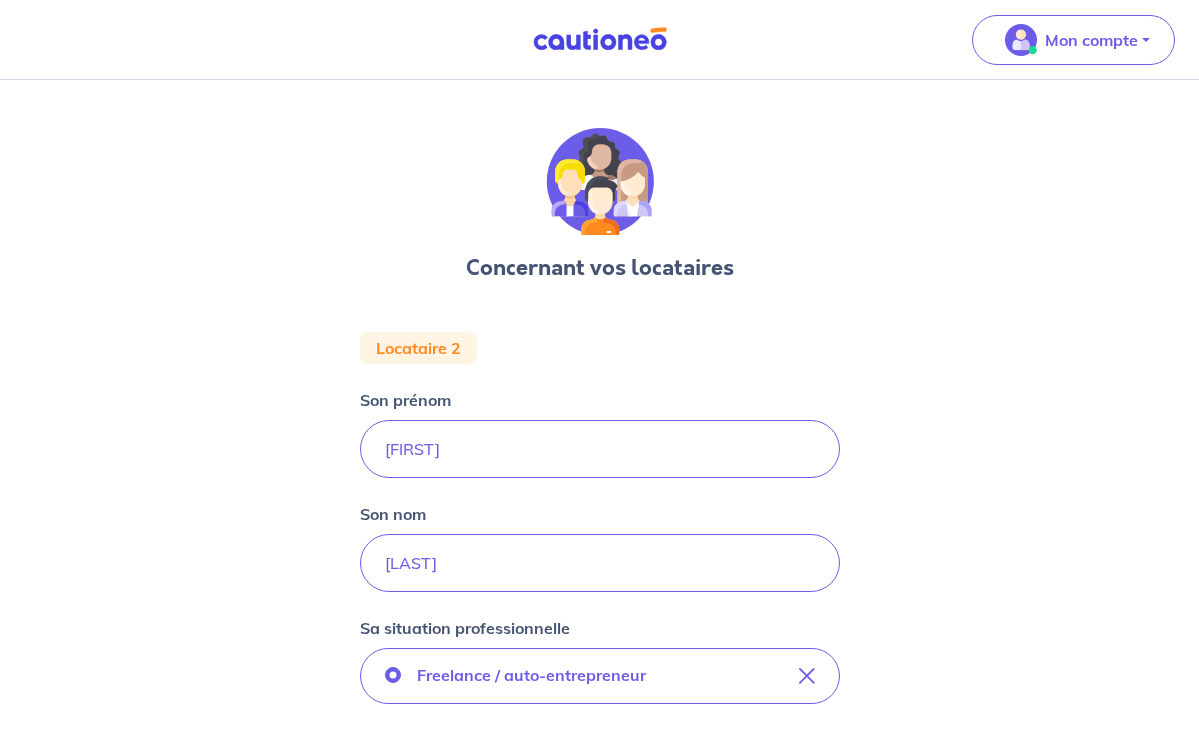 scroll, scrollTop: 633, scrollLeft: 0, axis: vertical 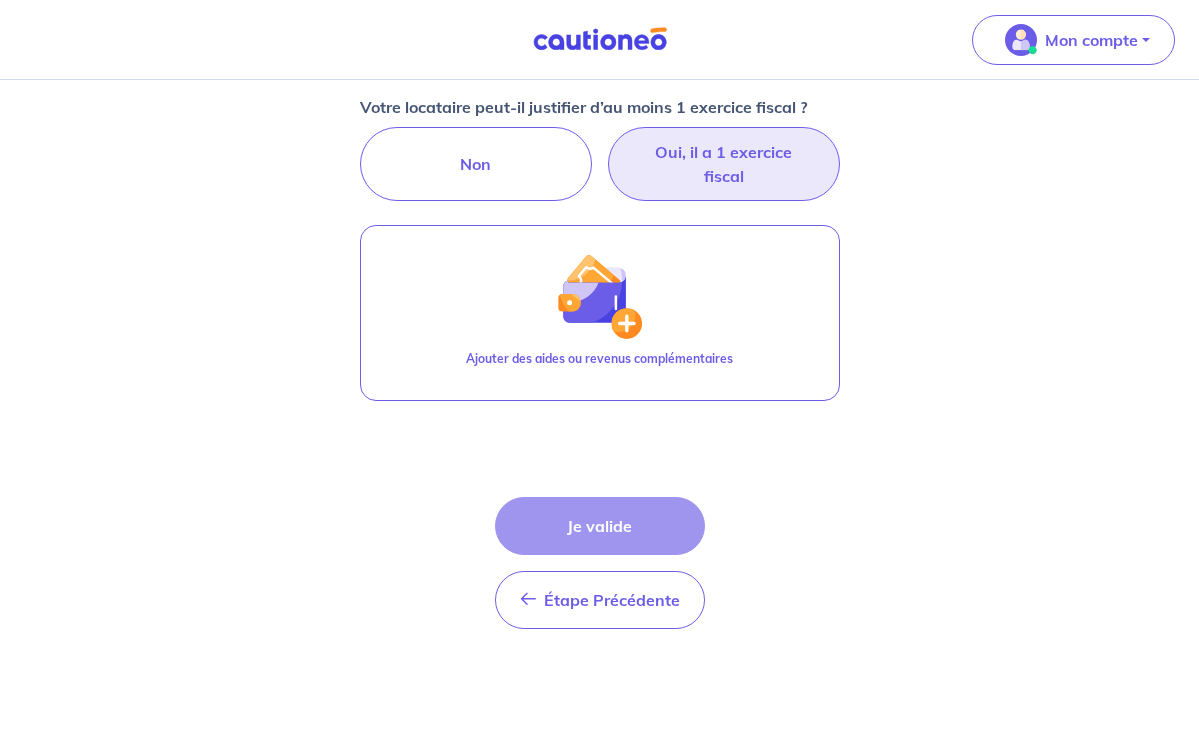 click on "Oui, il a 1 exercice fiscal" at bounding box center [724, 164] 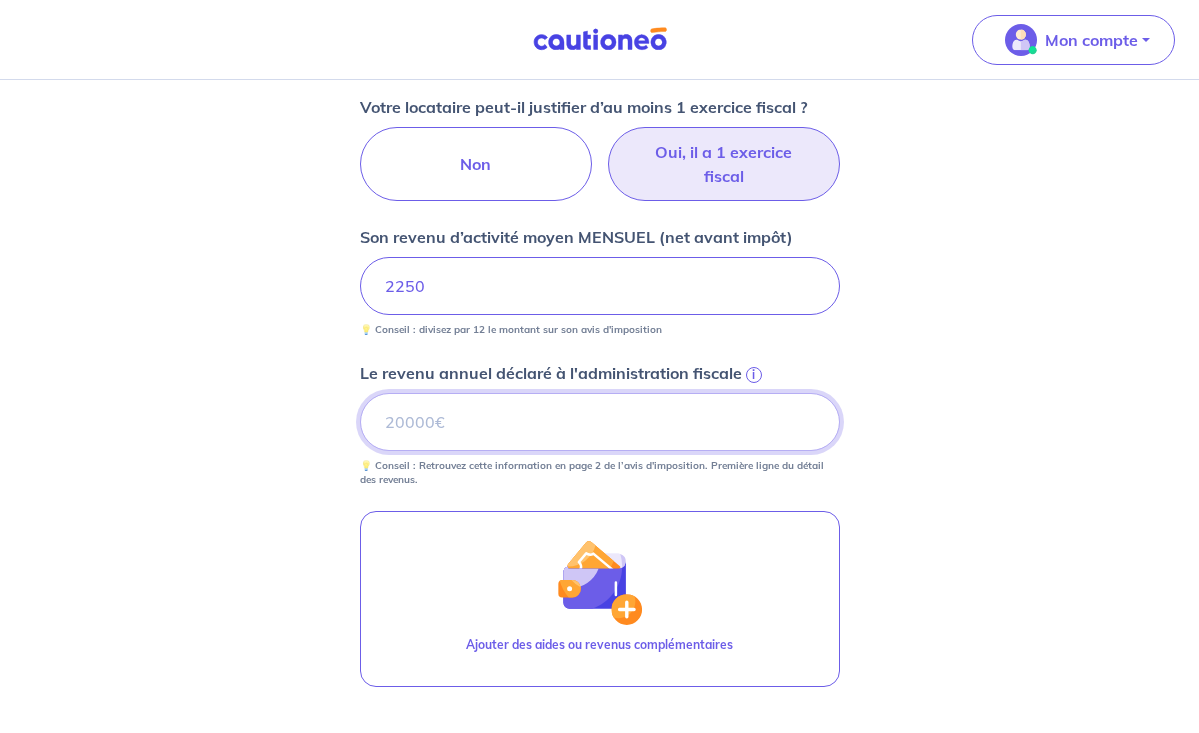 click on "Le revenu annuel déclaré à l'administration fiscale i" at bounding box center (600, 422) 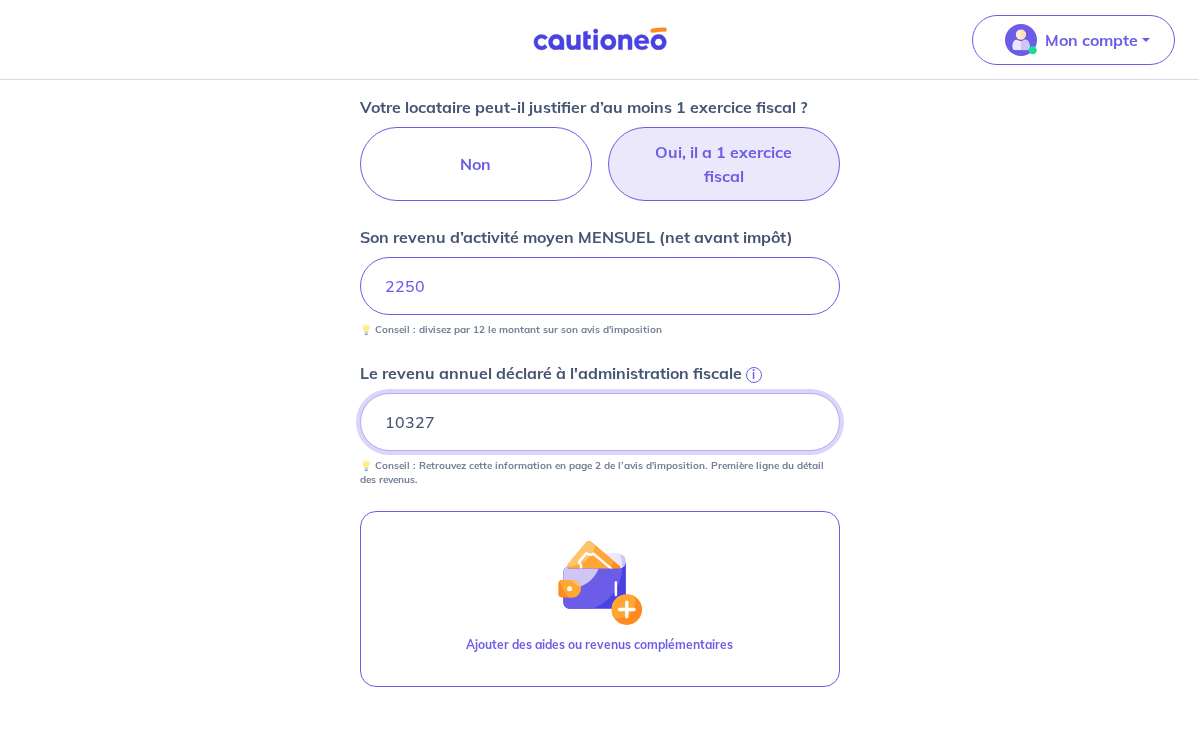 type on "10327" 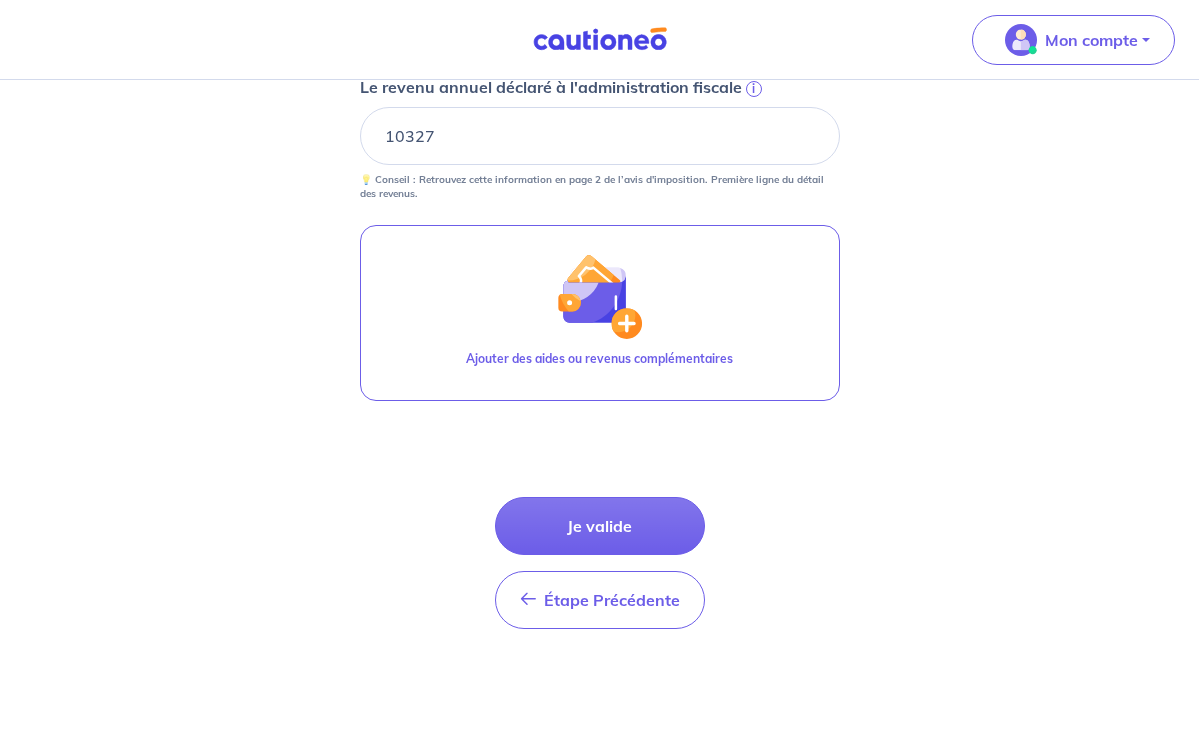 scroll, scrollTop: 919, scrollLeft: 0, axis: vertical 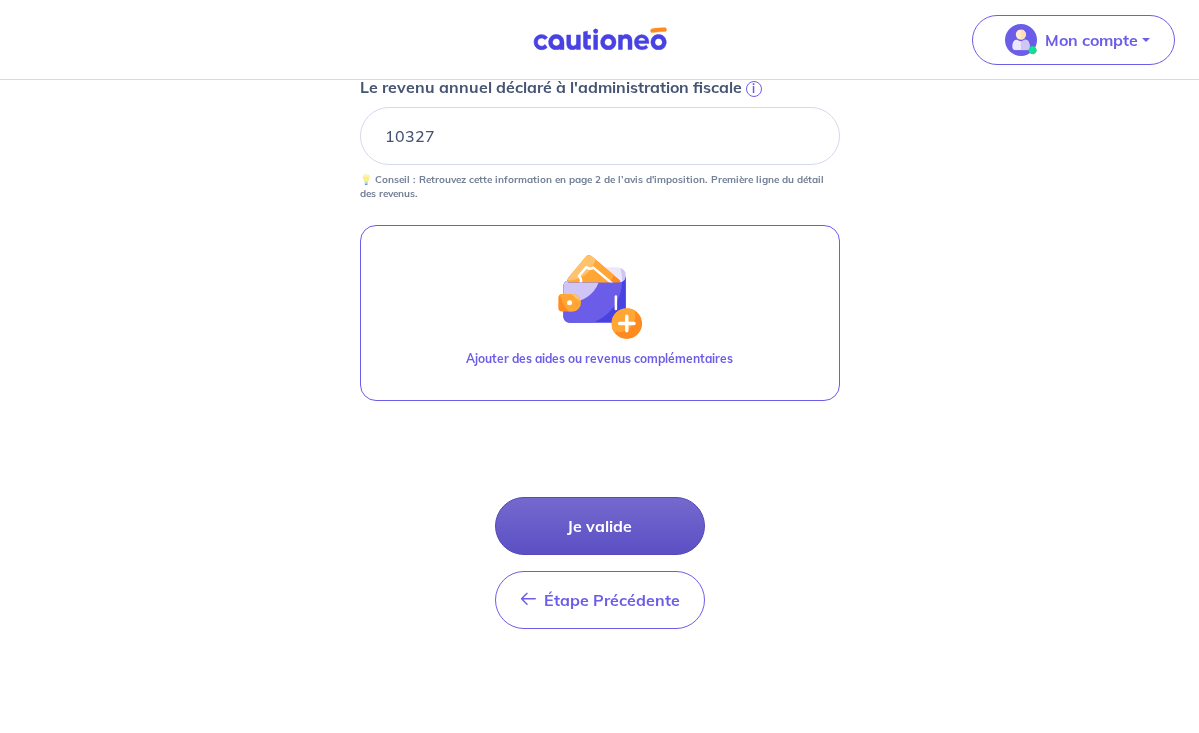 click on "Je valide" at bounding box center [600, 526] 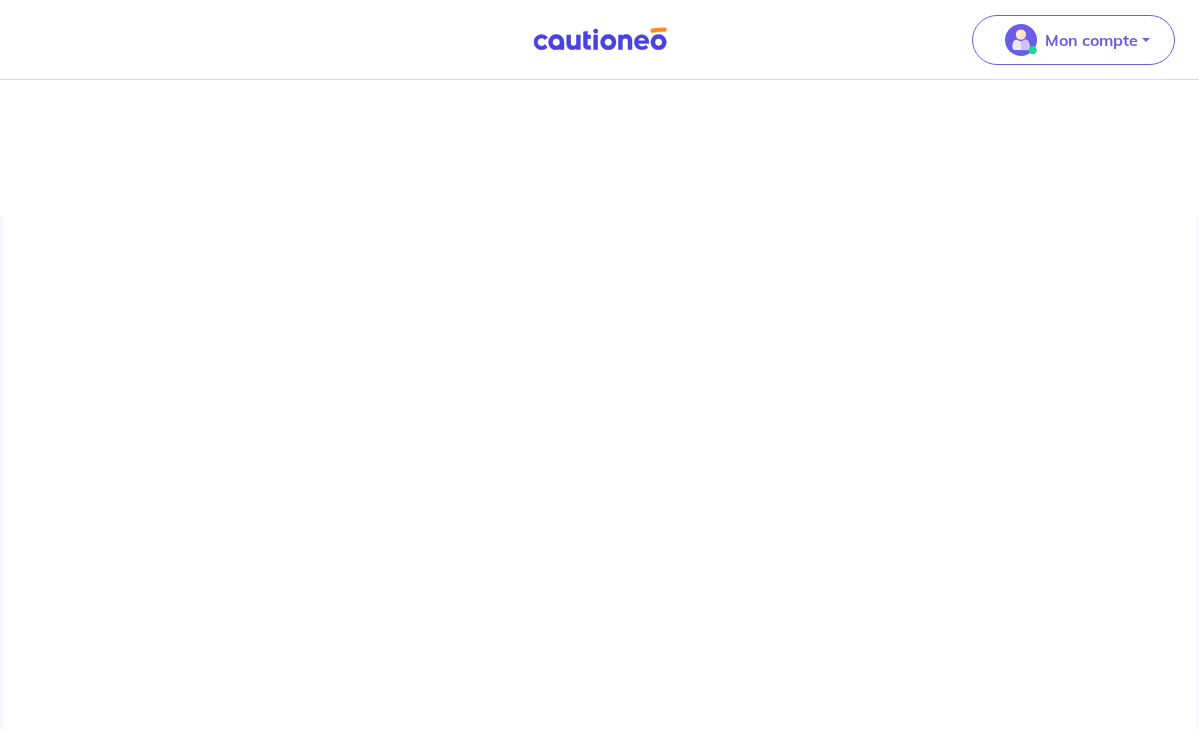 scroll, scrollTop: 0, scrollLeft: 0, axis: both 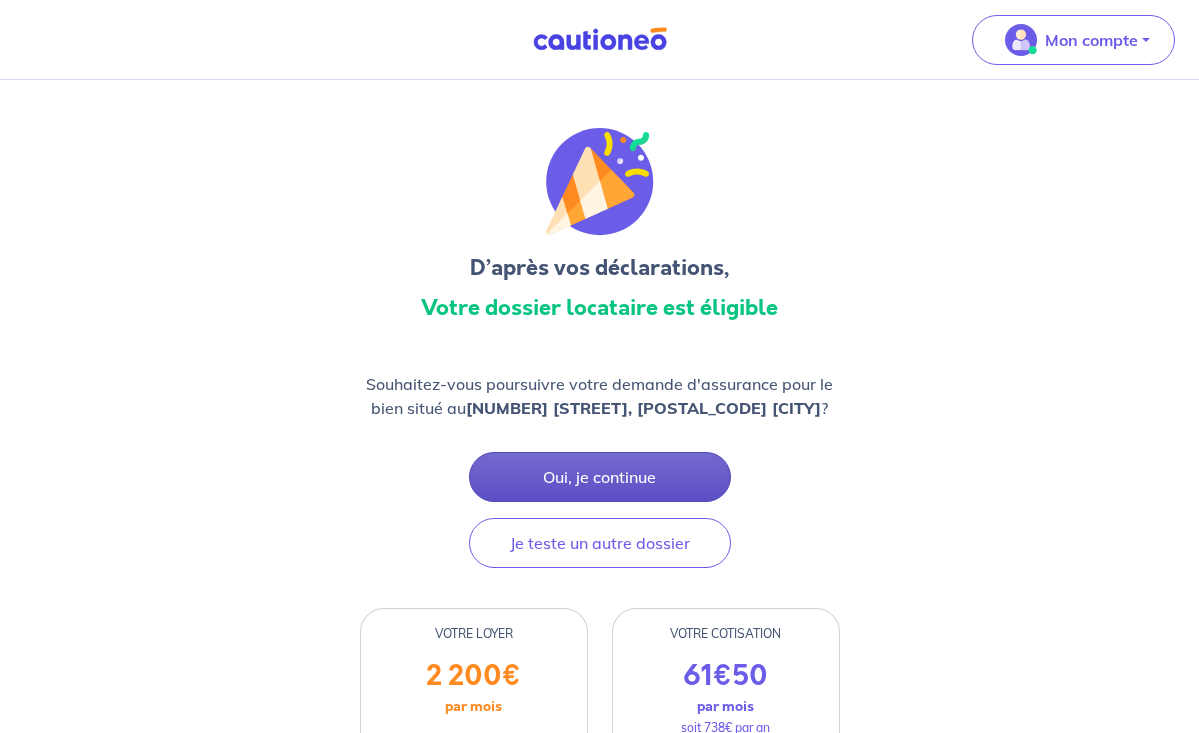 click on "Oui, je continue" at bounding box center [600, 477] 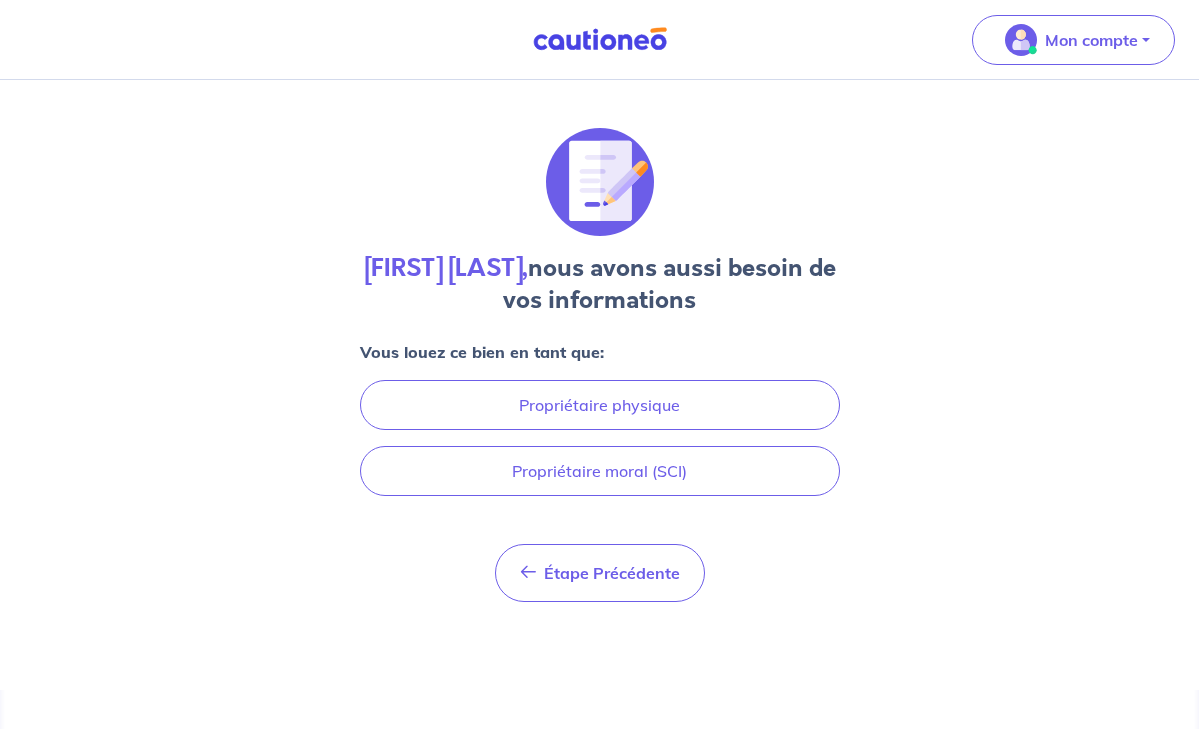 click on "Propriétaire moral (SCI)" at bounding box center [600, 471] 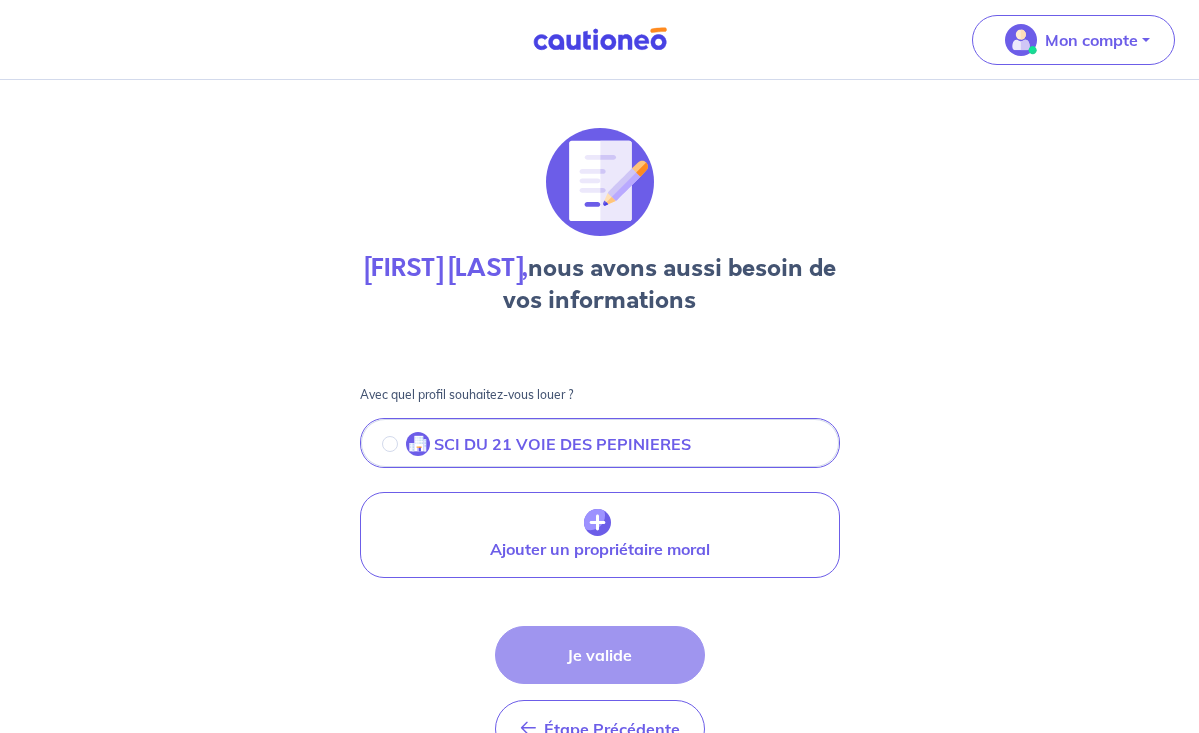 click on "Étape Précédente Précédent Je valide Je valide" at bounding box center (600, 692) 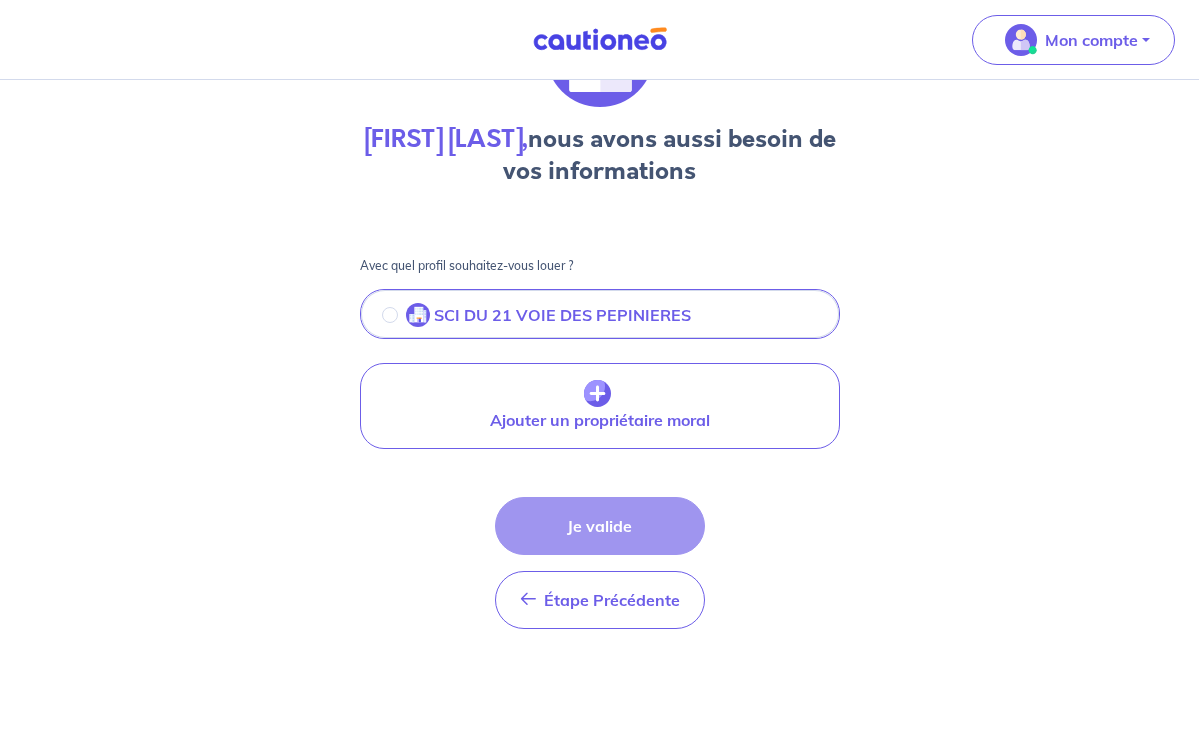 scroll, scrollTop: 129, scrollLeft: 0, axis: vertical 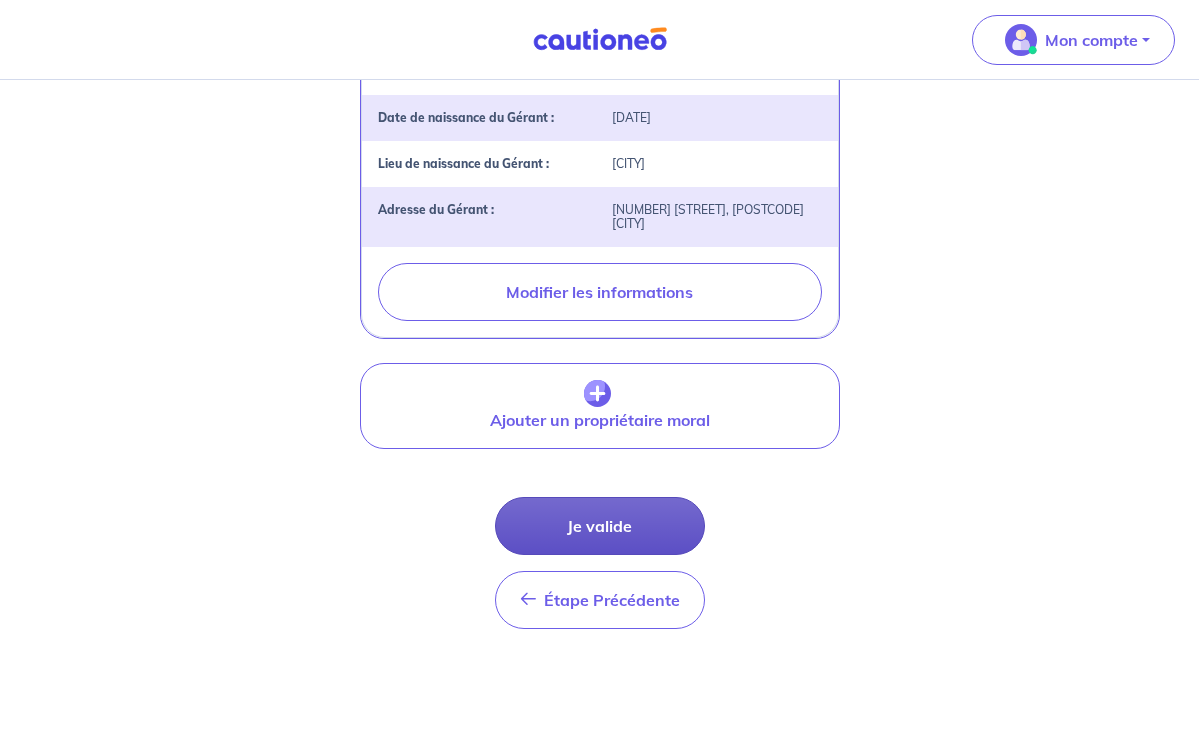 click on "Je valide" at bounding box center (600, 526) 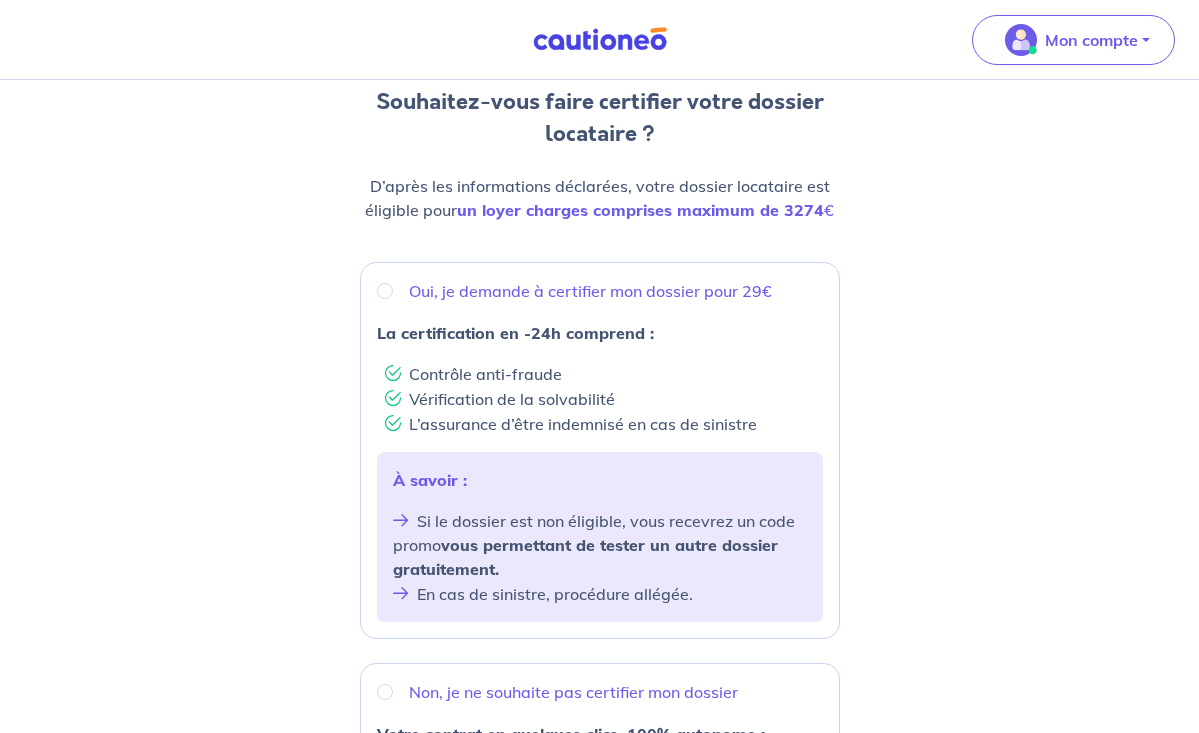 scroll, scrollTop: 184, scrollLeft: 0, axis: vertical 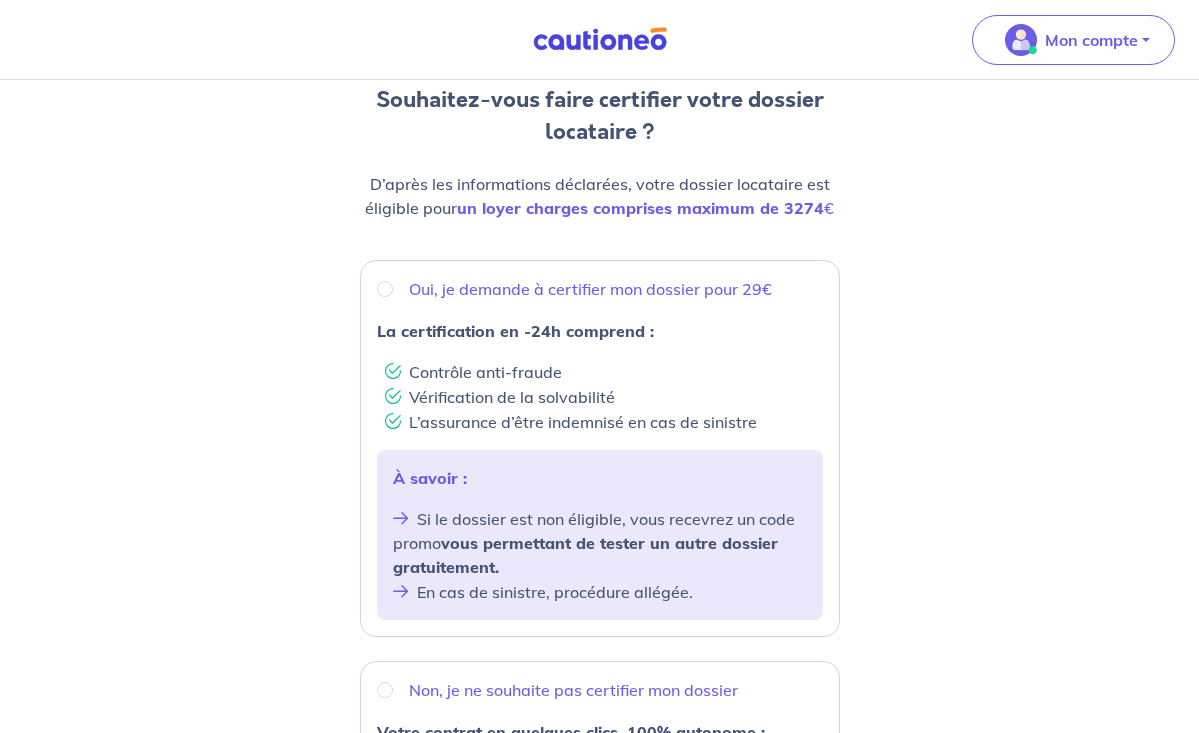 click on "Oui, je demande à certifier mon dossier pour 29€" at bounding box center [385, 289] 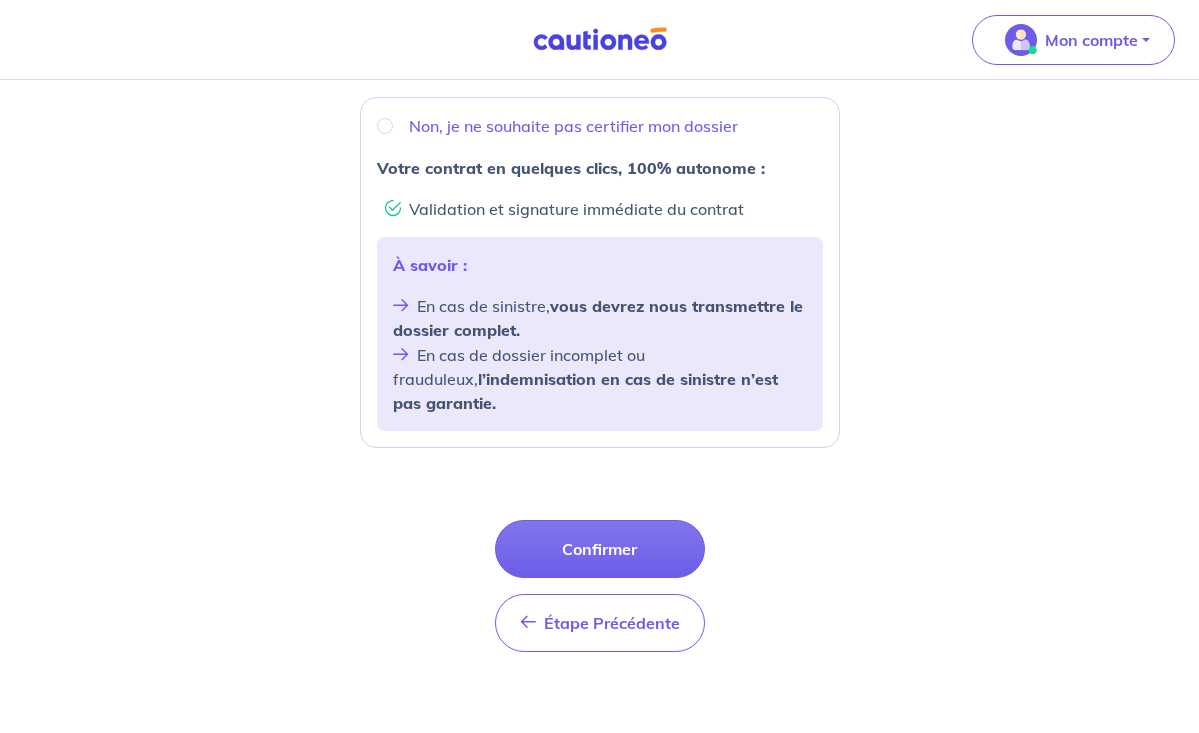 scroll, scrollTop: 747, scrollLeft: 0, axis: vertical 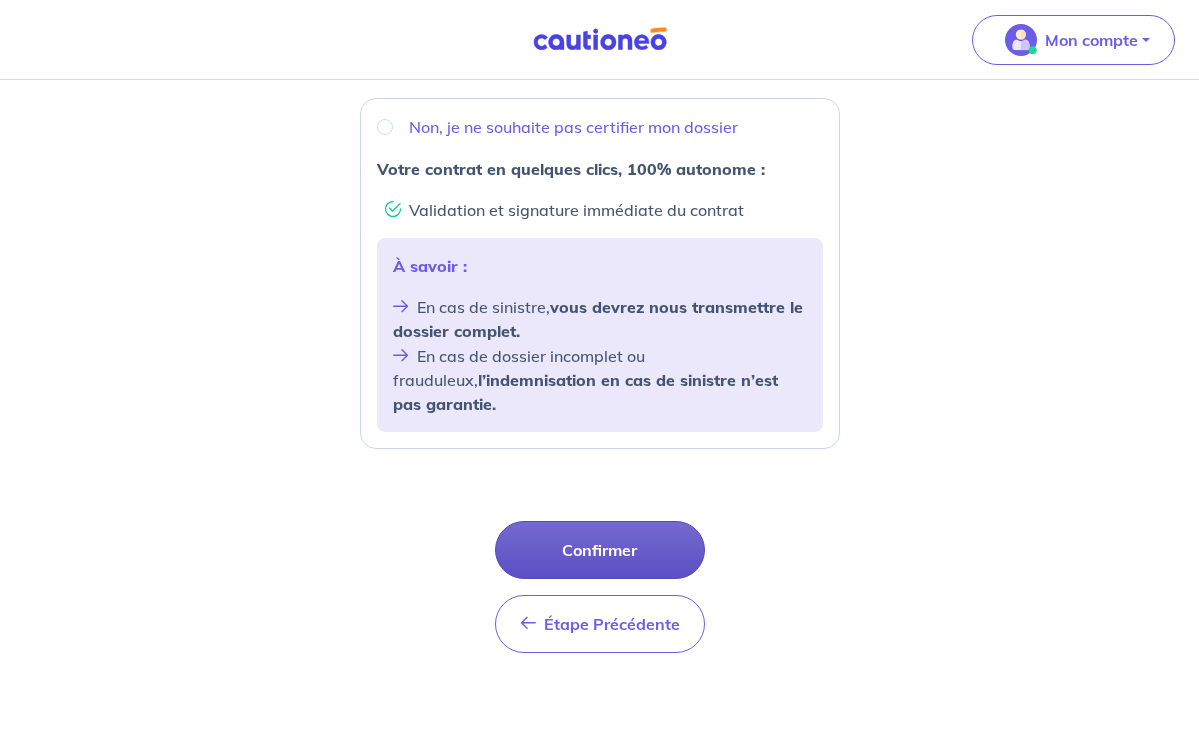 click on "Confirmer" at bounding box center (600, 550) 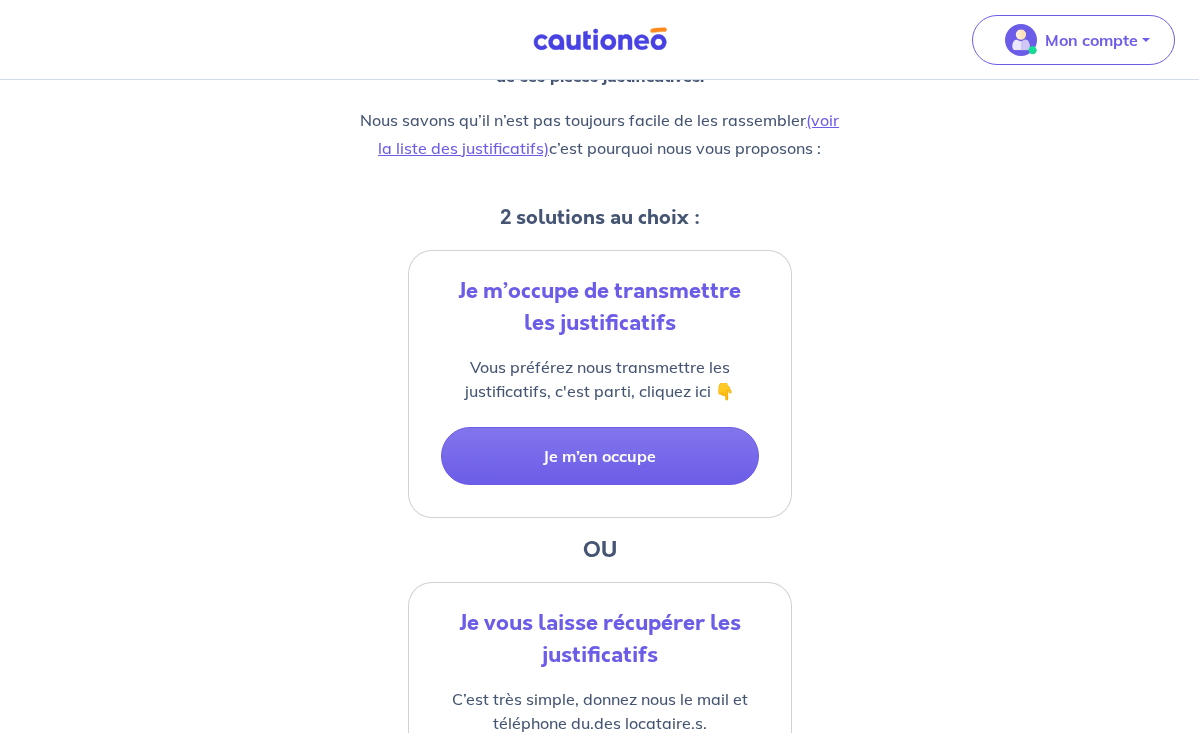 scroll, scrollTop: 287, scrollLeft: 0, axis: vertical 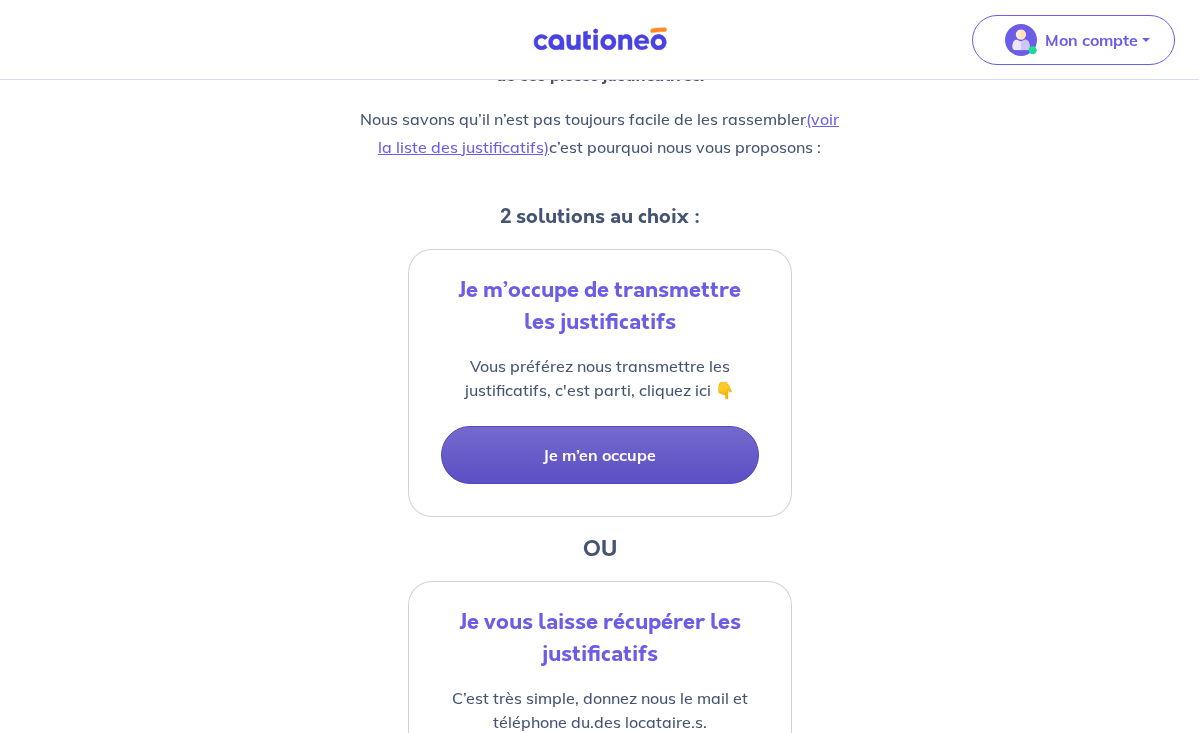 click on "Je m’en occupe" at bounding box center (600, 455) 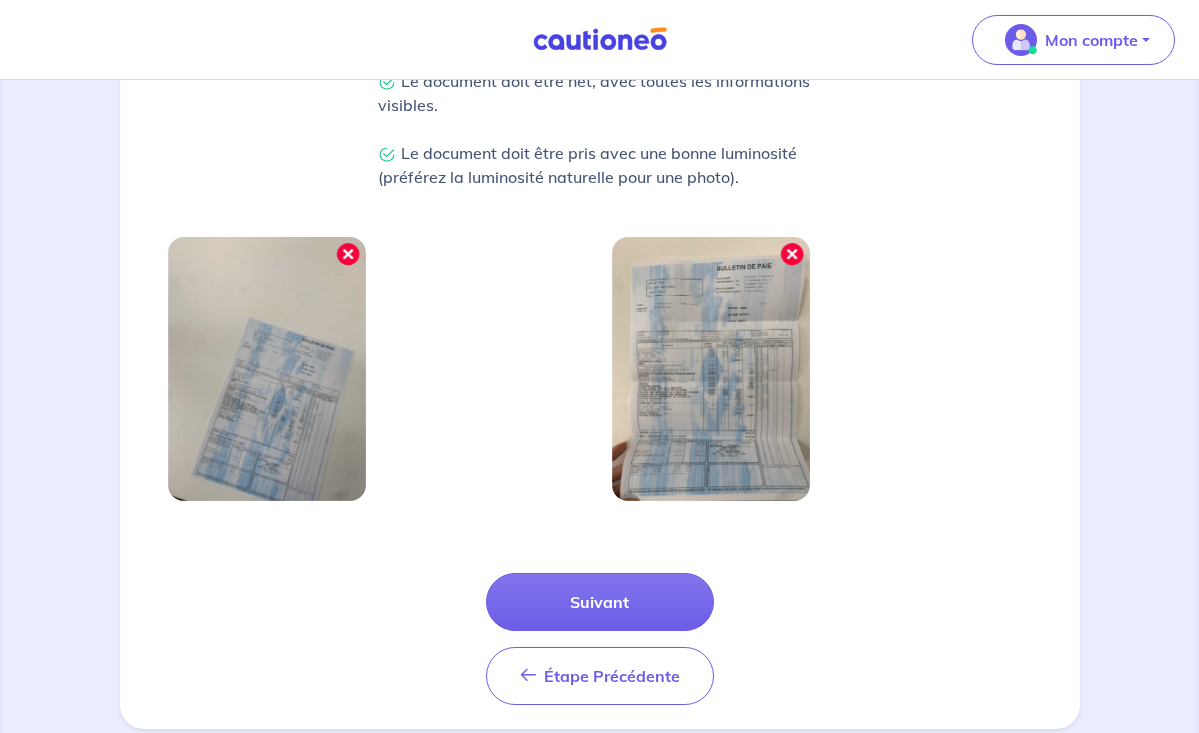 scroll, scrollTop: 562, scrollLeft: 0, axis: vertical 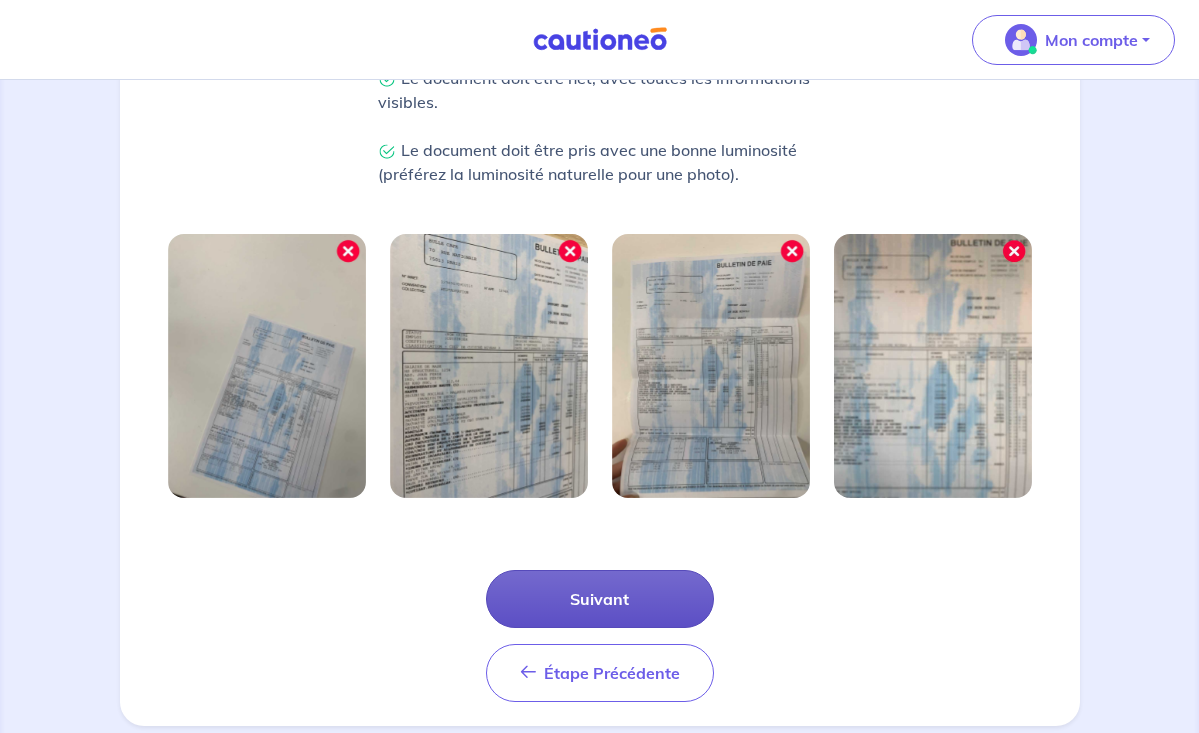click on "Suivant" at bounding box center (600, 599) 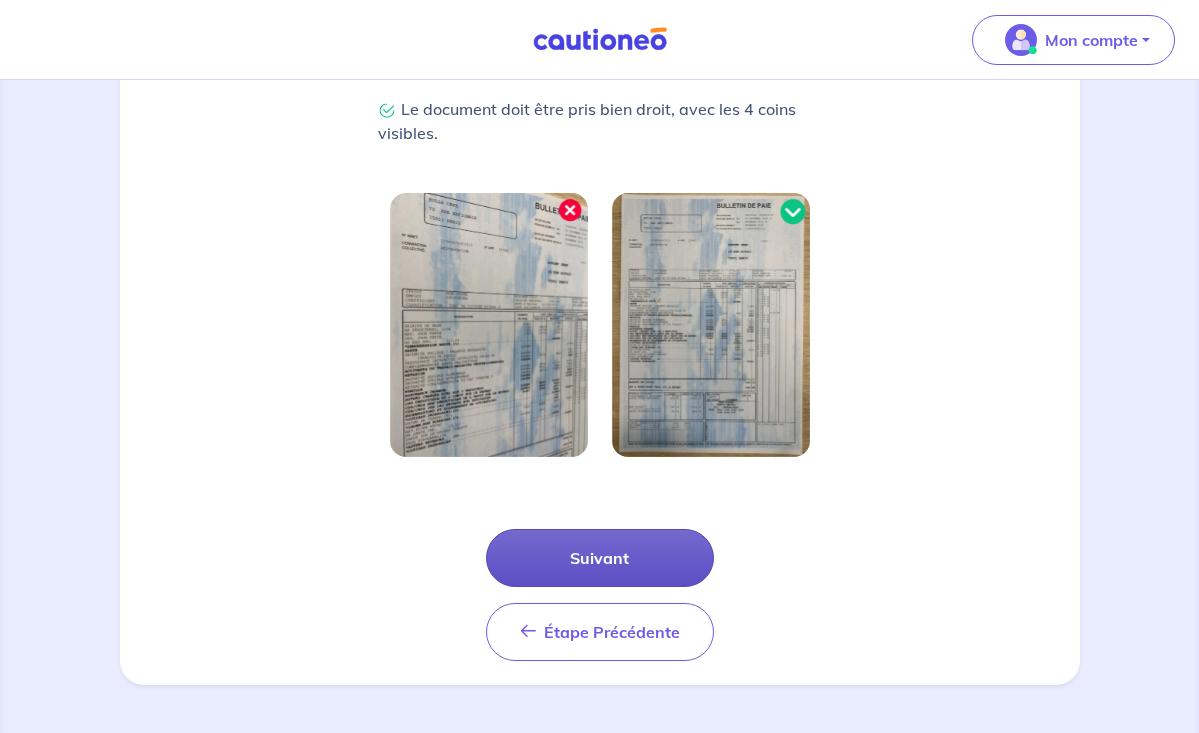 scroll, scrollTop: 531, scrollLeft: 0, axis: vertical 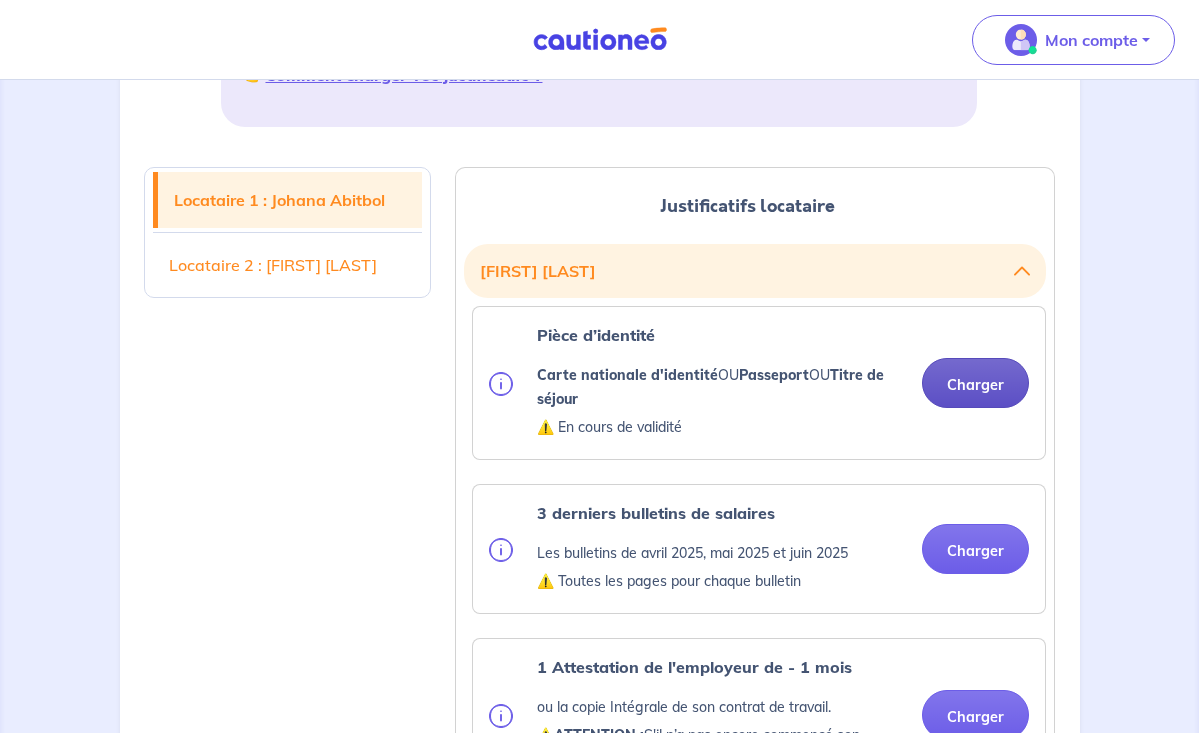 click on "Charger" at bounding box center [975, 383] 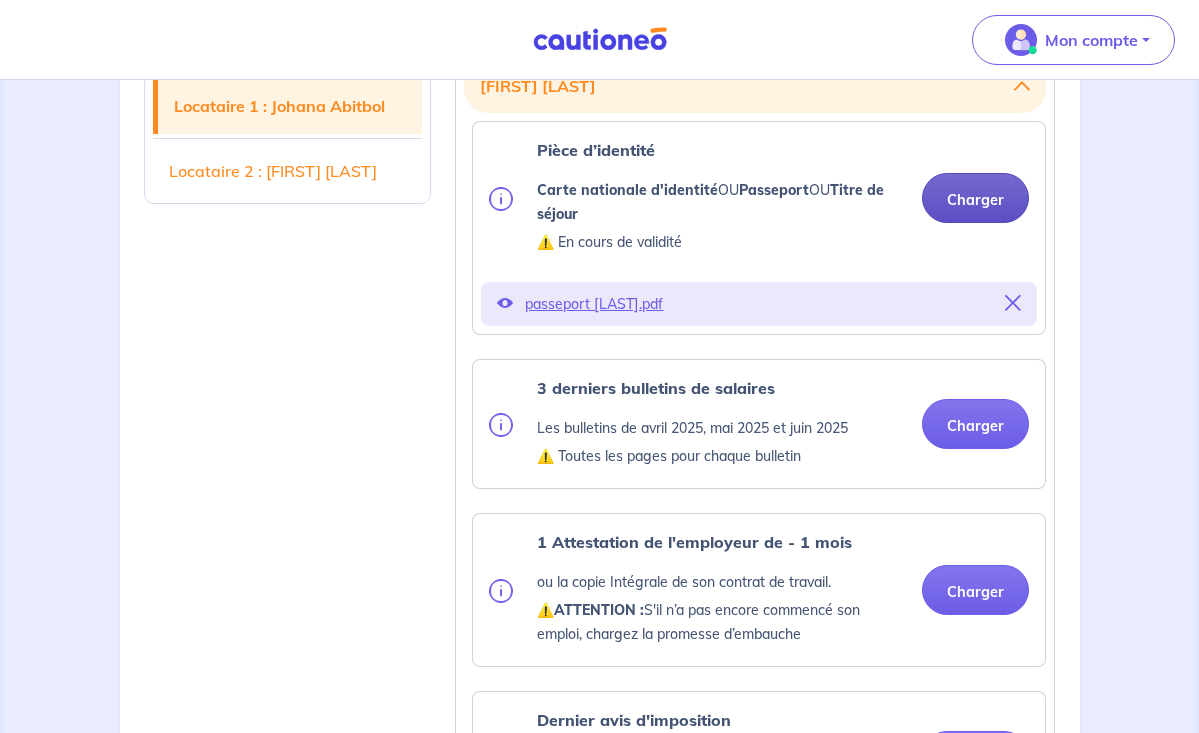 scroll, scrollTop: 595, scrollLeft: 0, axis: vertical 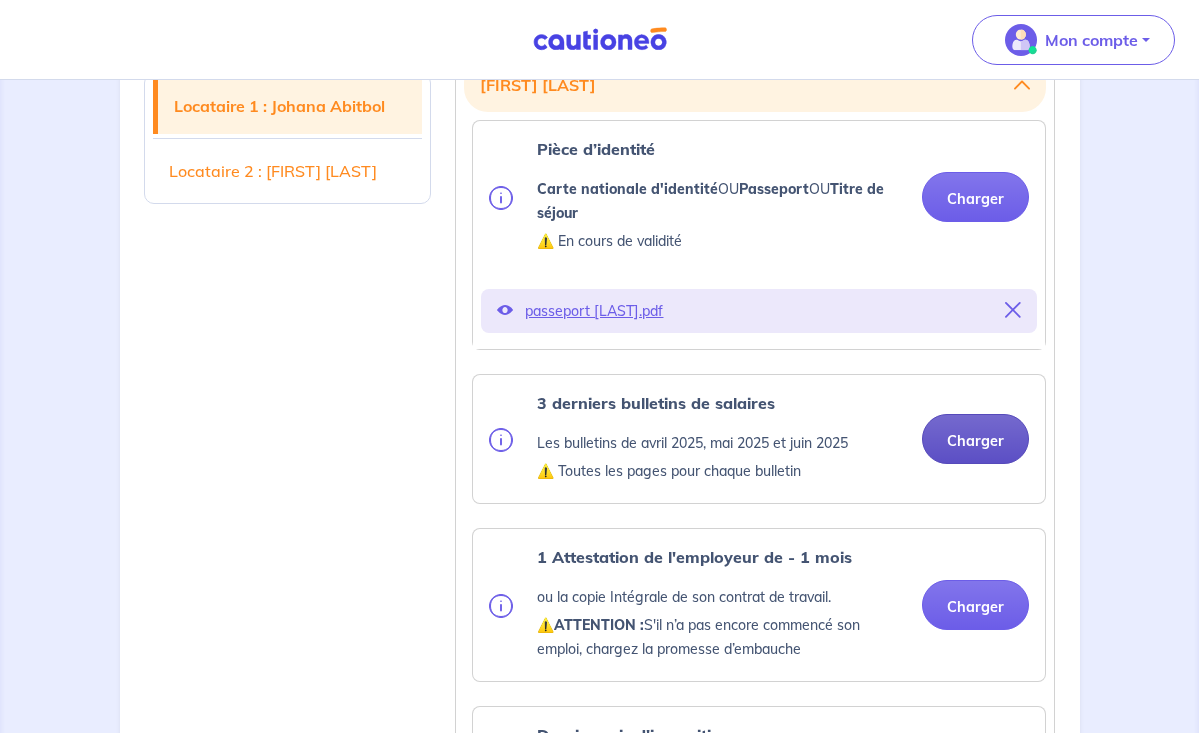 click on "Charger" at bounding box center (975, 439) 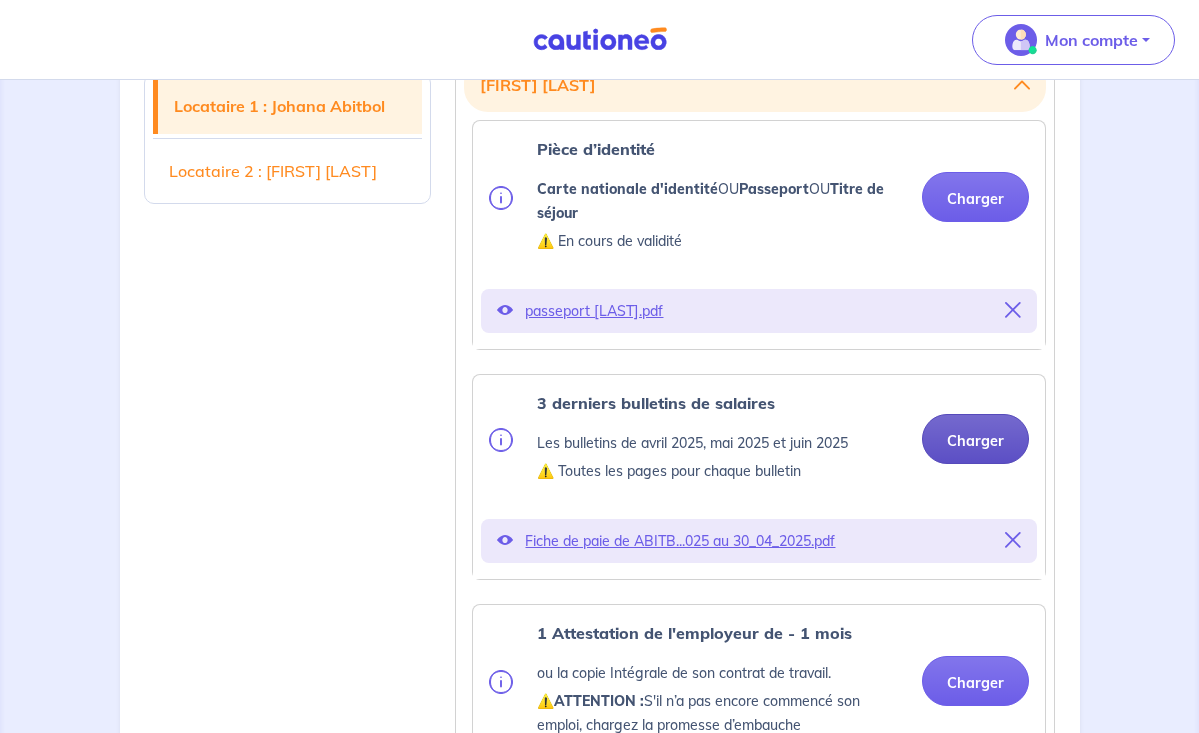 click on "Charger" at bounding box center [975, 439] 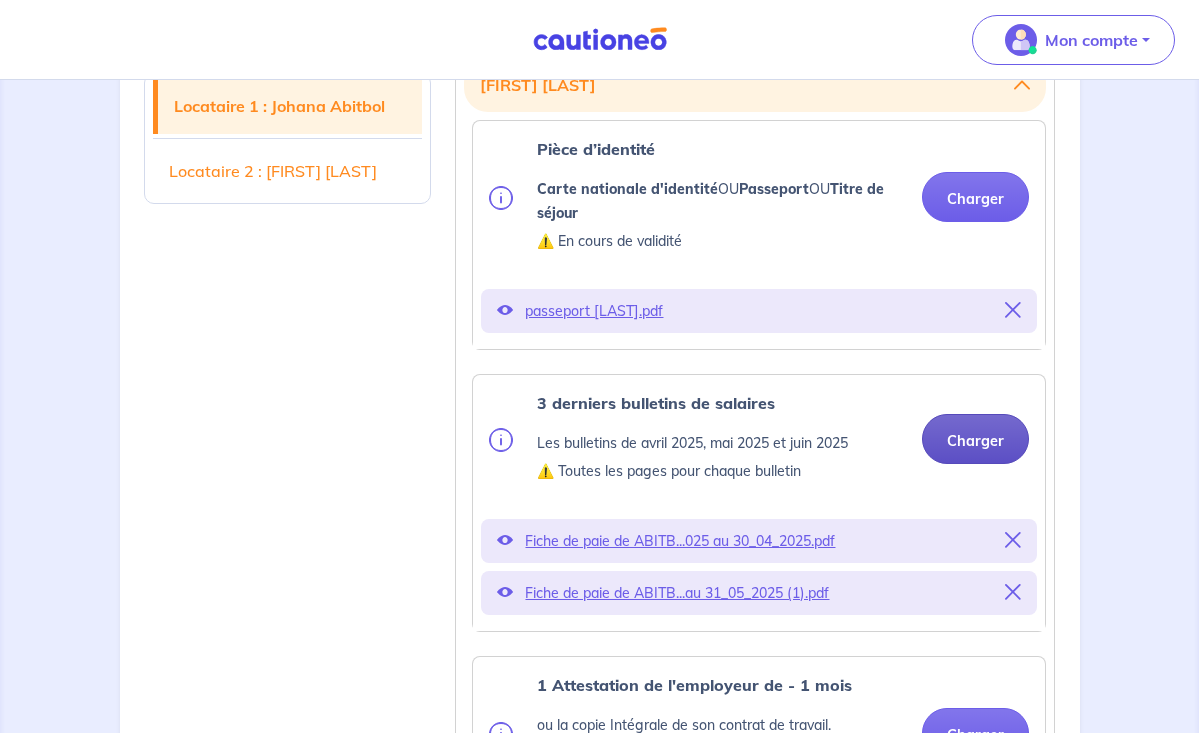 click on "Charger" at bounding box center [975, 439] 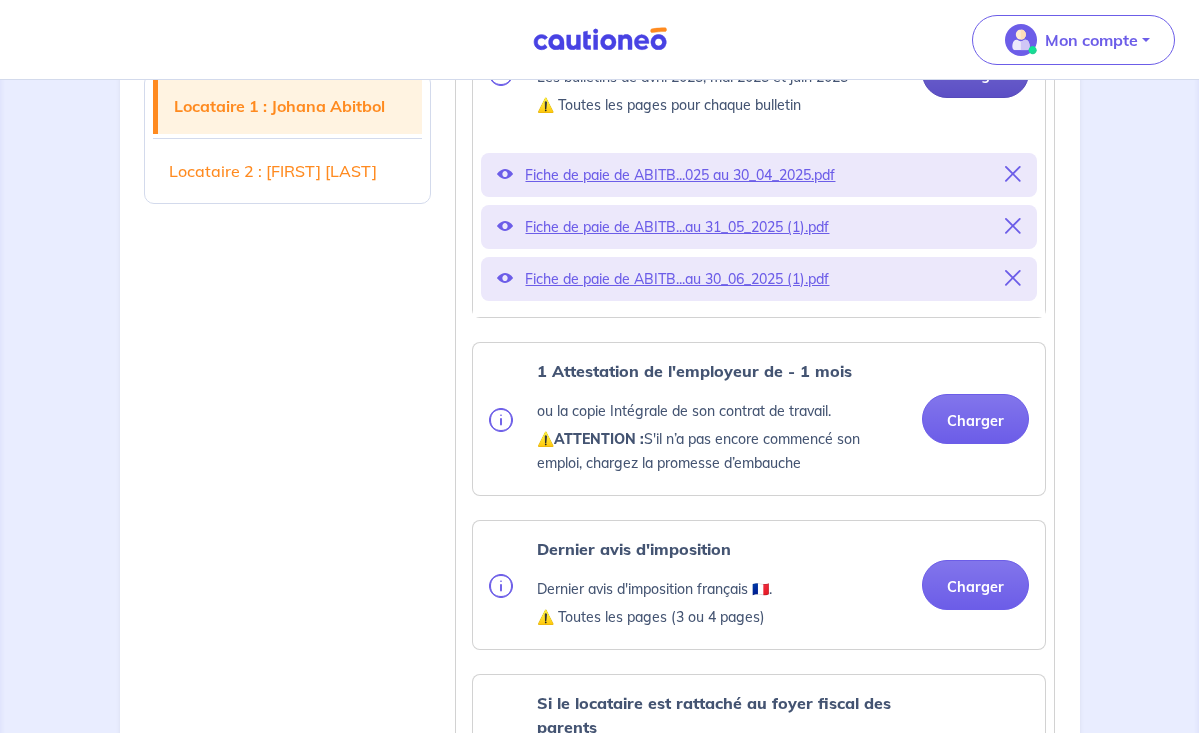 scroll, scrollTop: 962, scrollLeft: 0, axis: vertical 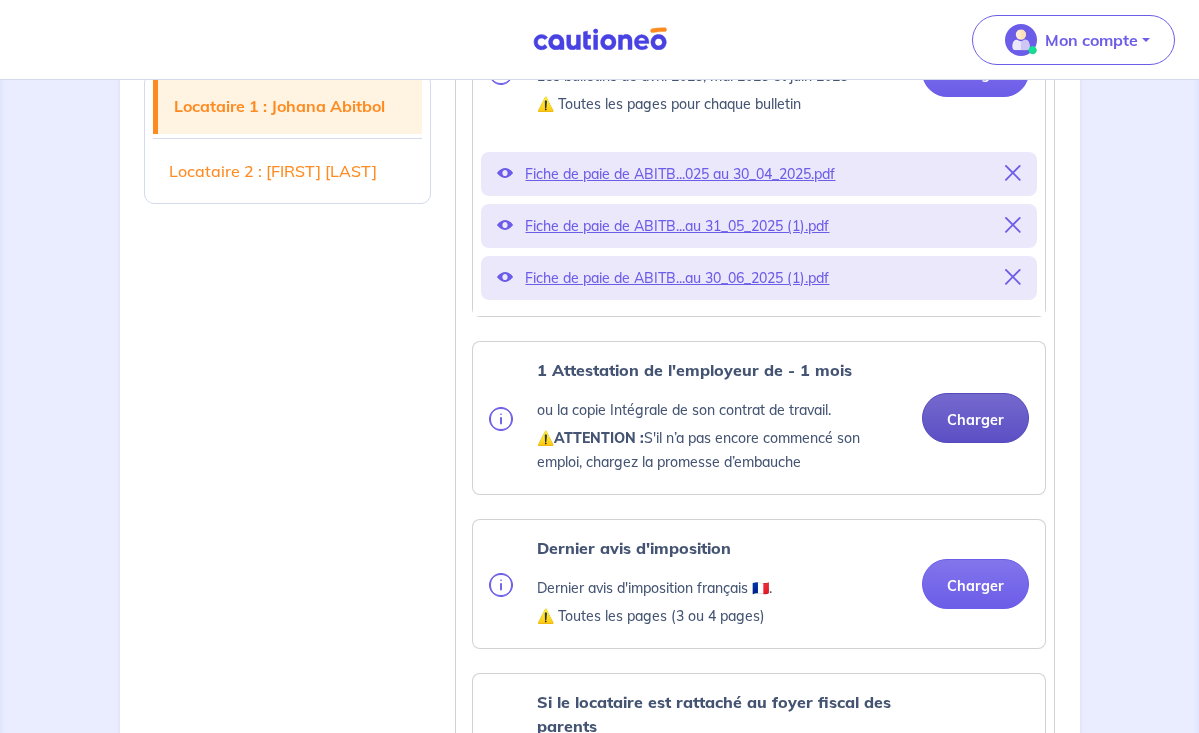 click on "Charger" at bounding box center (975, 418) 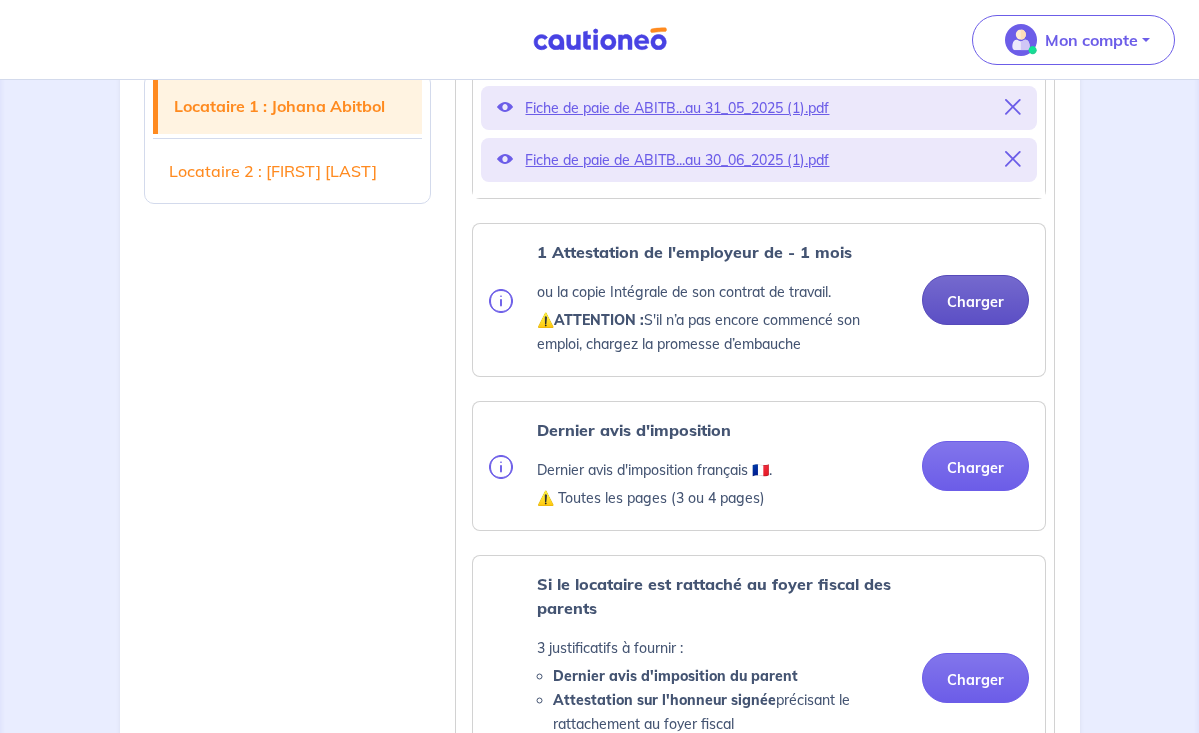 scroll, scrollTop: 1085, scrollLeft: 0, axis: vertical 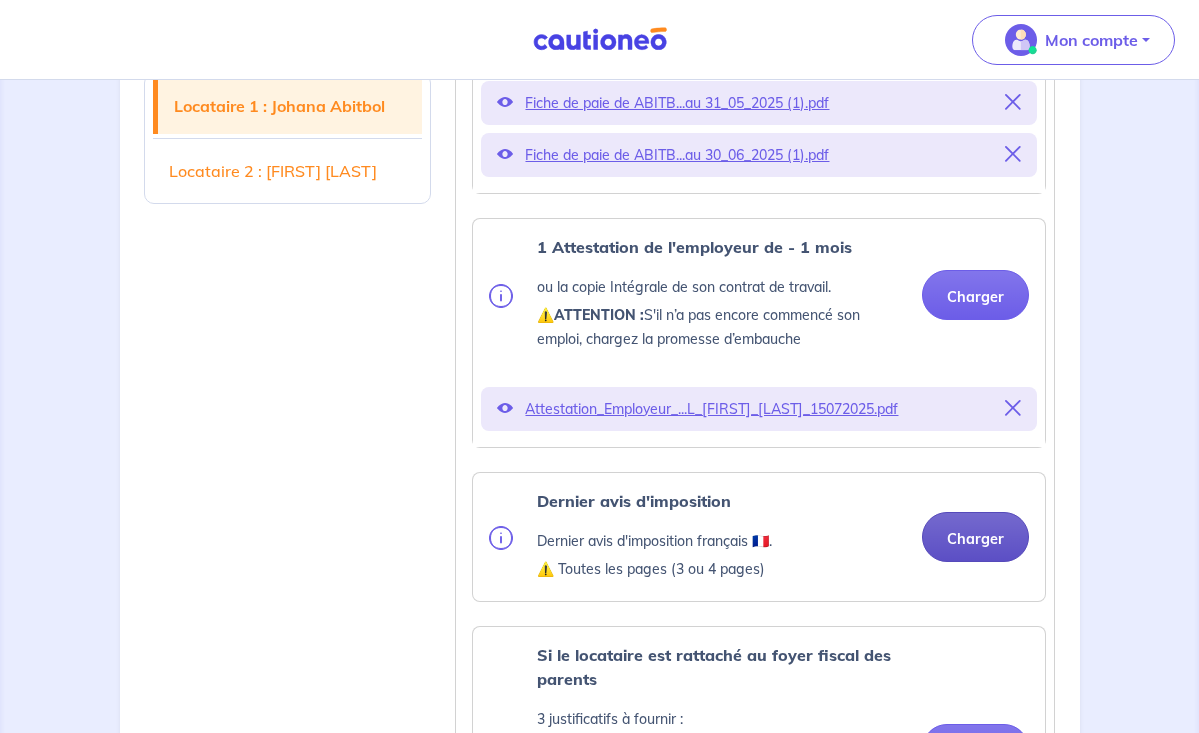click on "Charger" at bounding box center (975, 537) 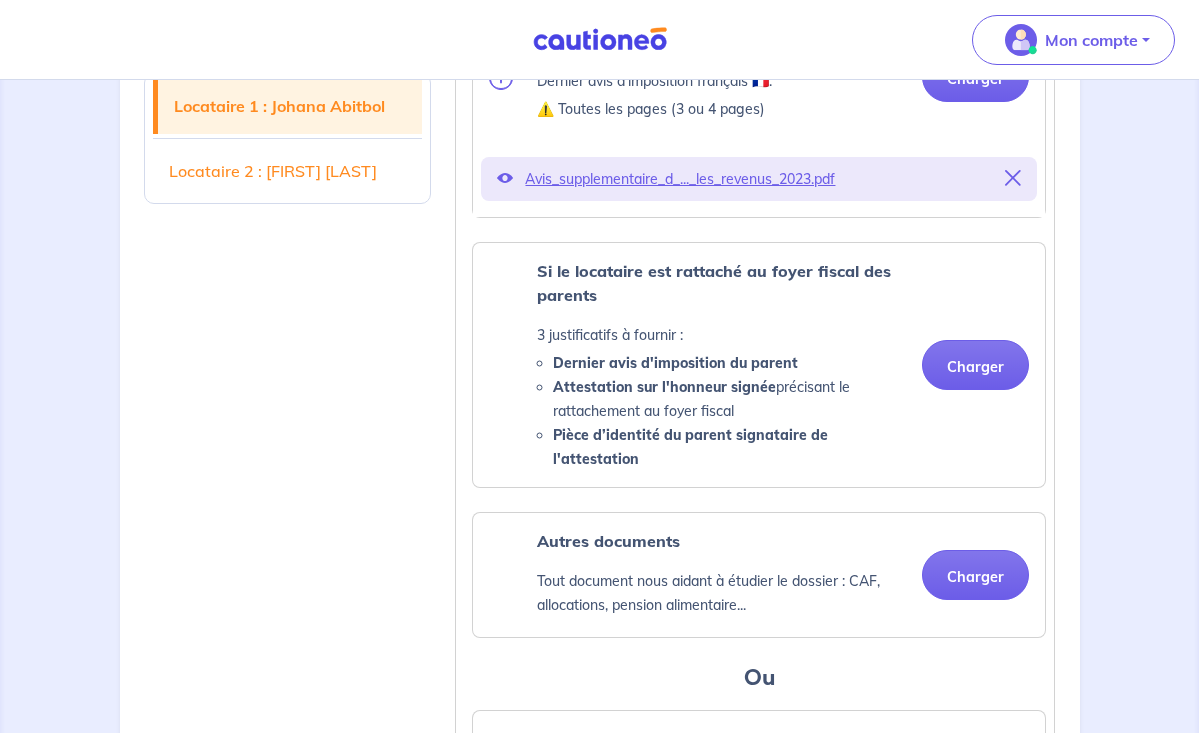 scroll, scrollTop: 1552, scrollLeft: 0, axis: vertical 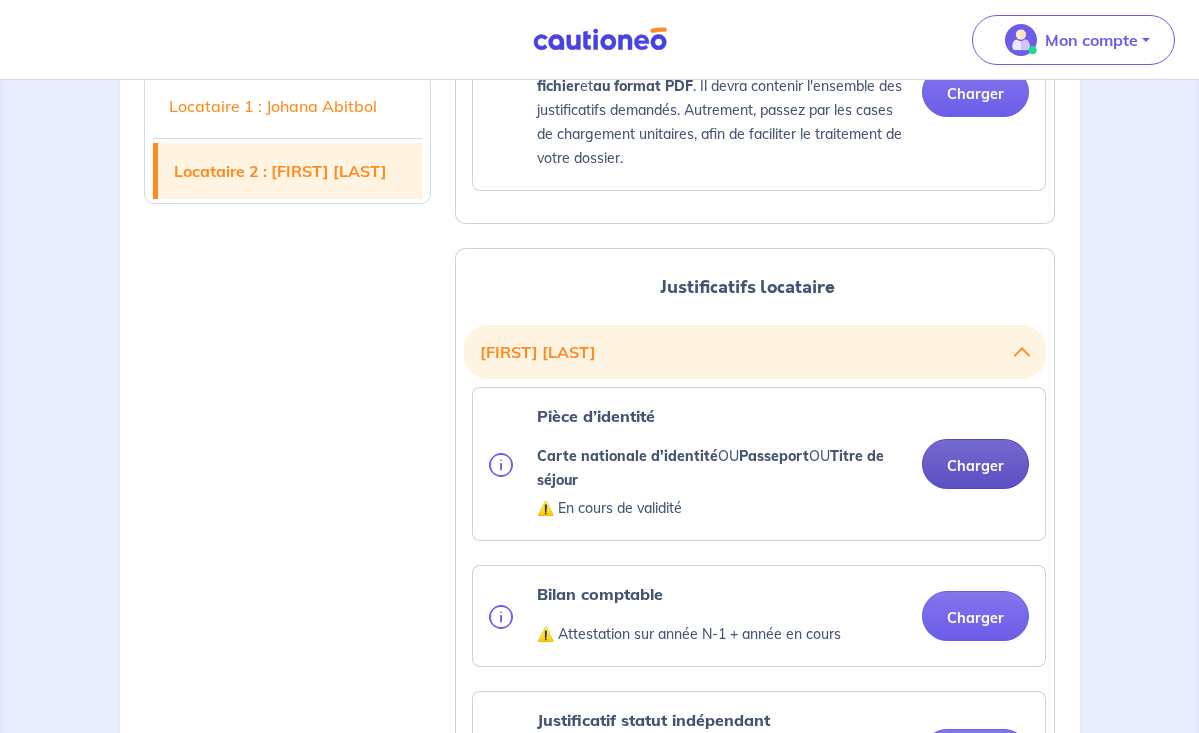 click on "Charger" at bounding box center [975, 464] 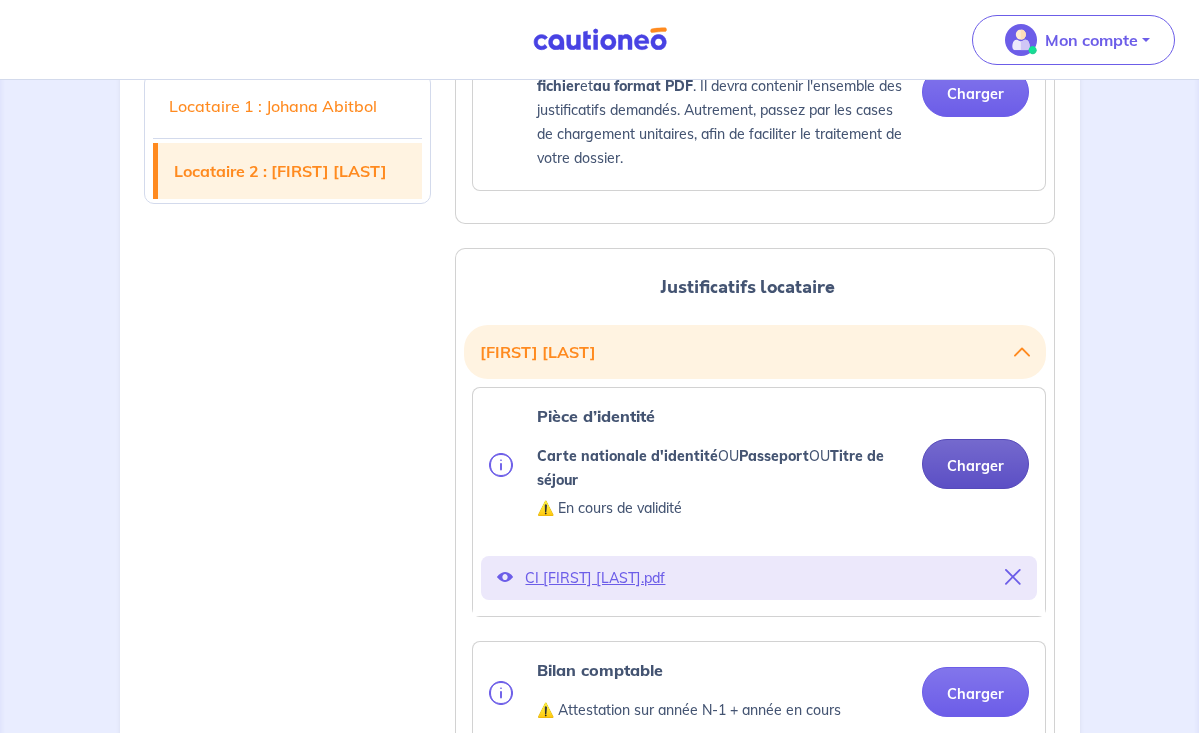click on "Charger" at bounding box center [975, 464] 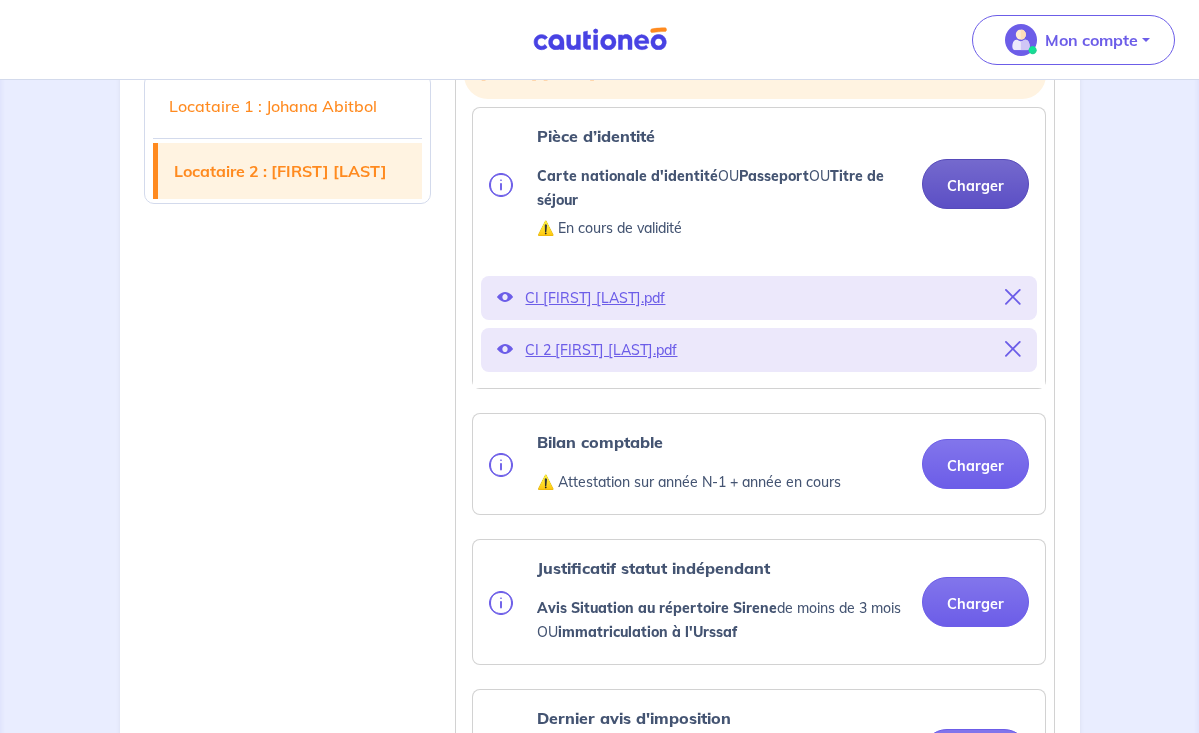 scroll, scrollTop: 2545, scrollLeft: 0, axis: vertical 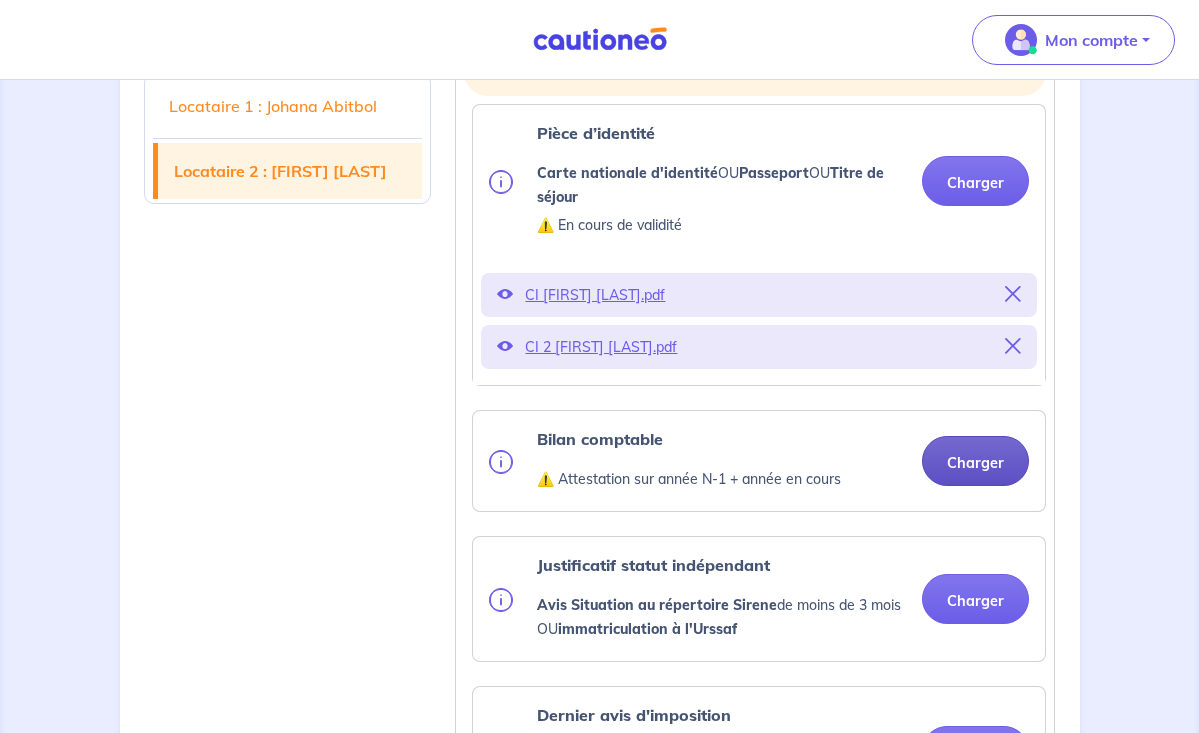 click on "Charger" at bounding box center (975, 461) 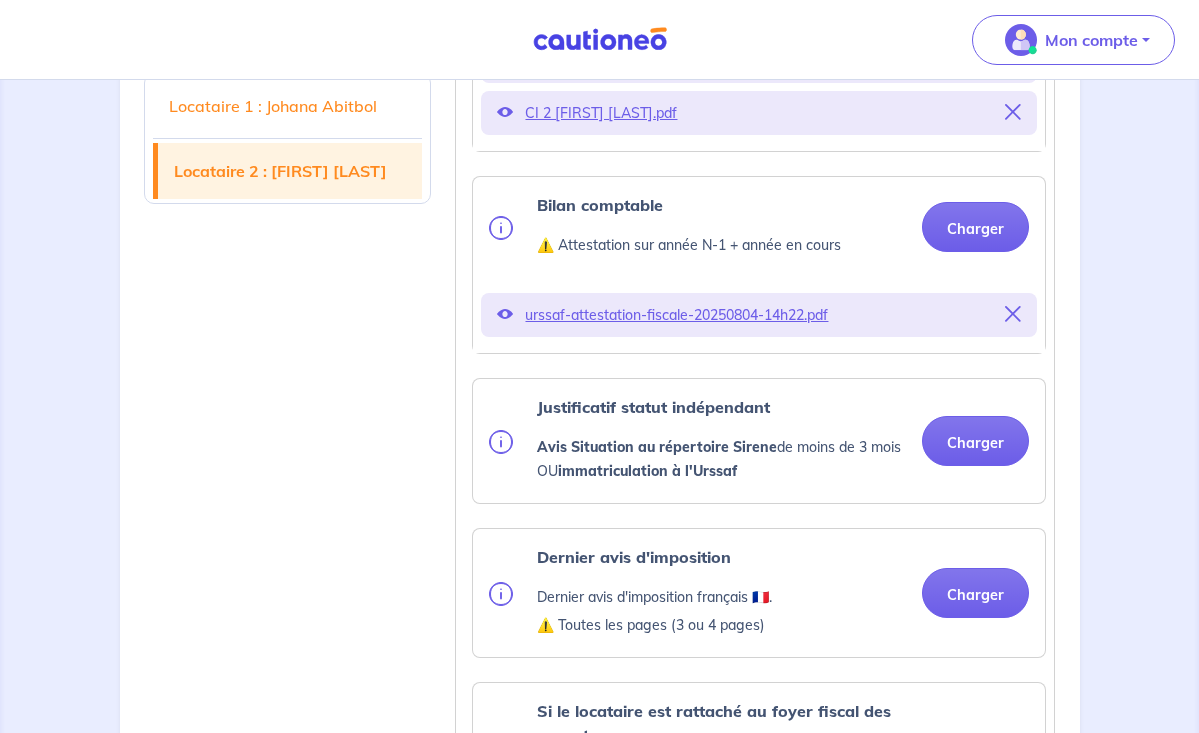 scroll, scrollTop: 2780, scrollLeft: 0, axis: vertical 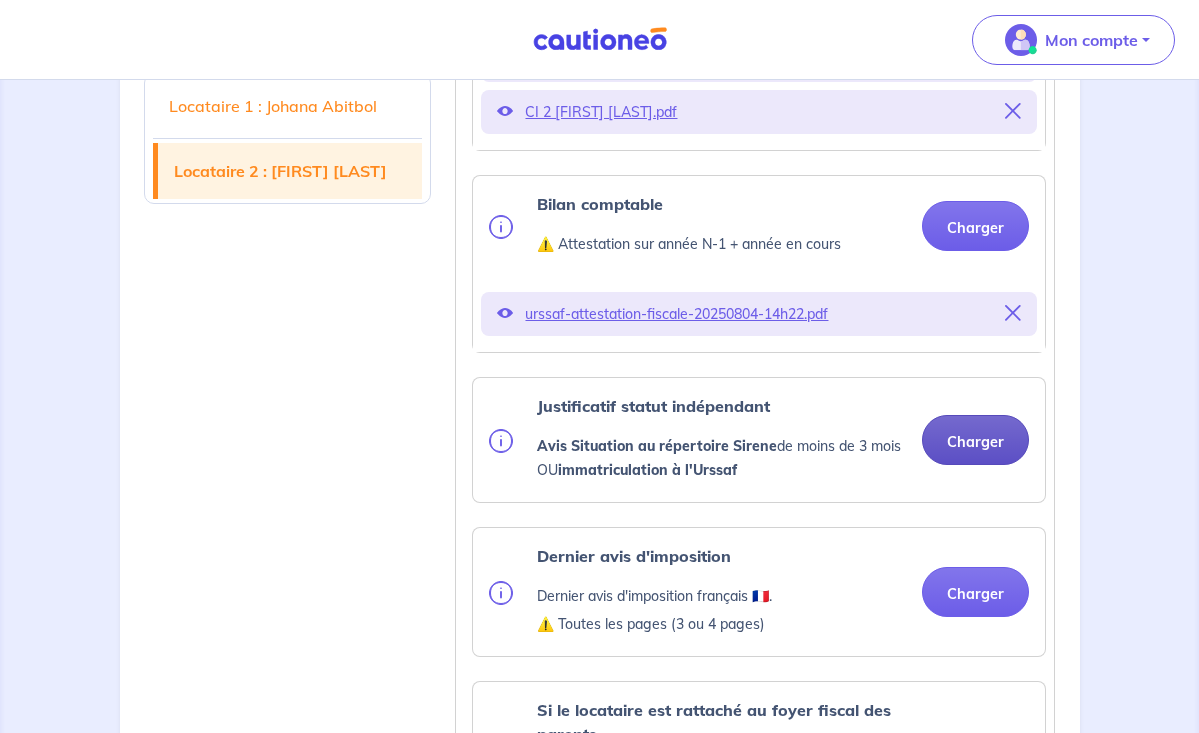 click on "Charger" at bounding box center [975, 440] 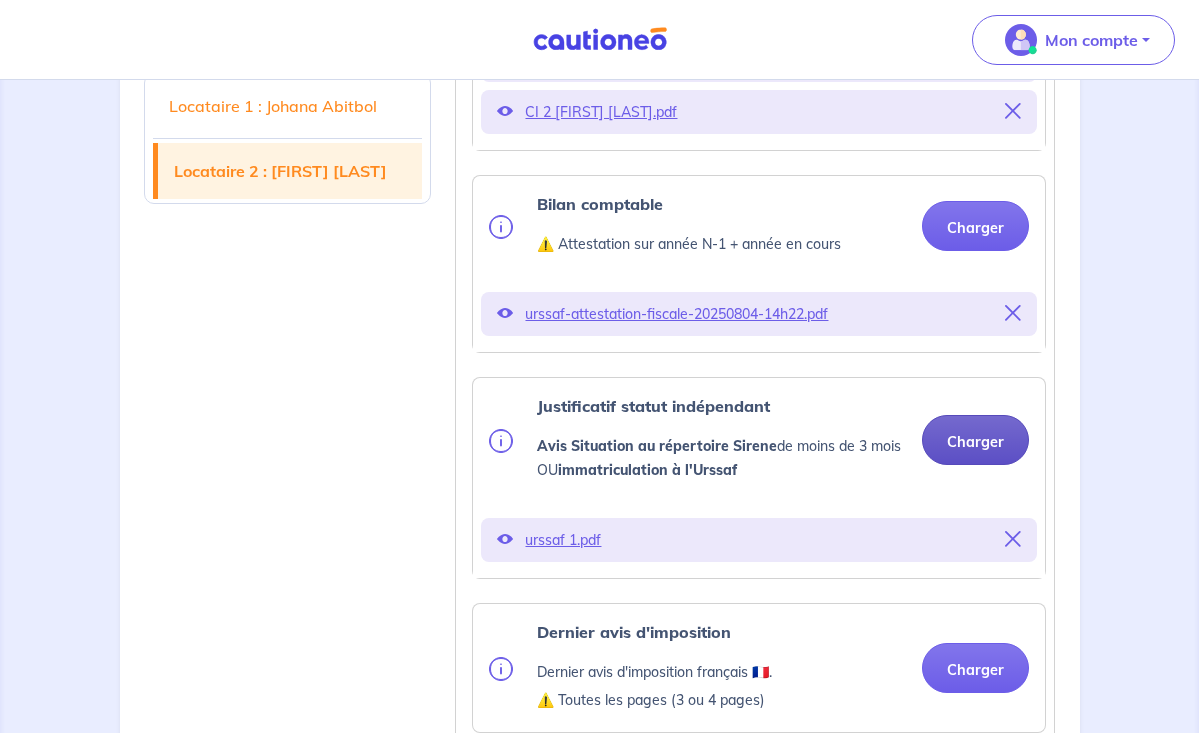 click on "Charger" at bounding box center (975, 440) 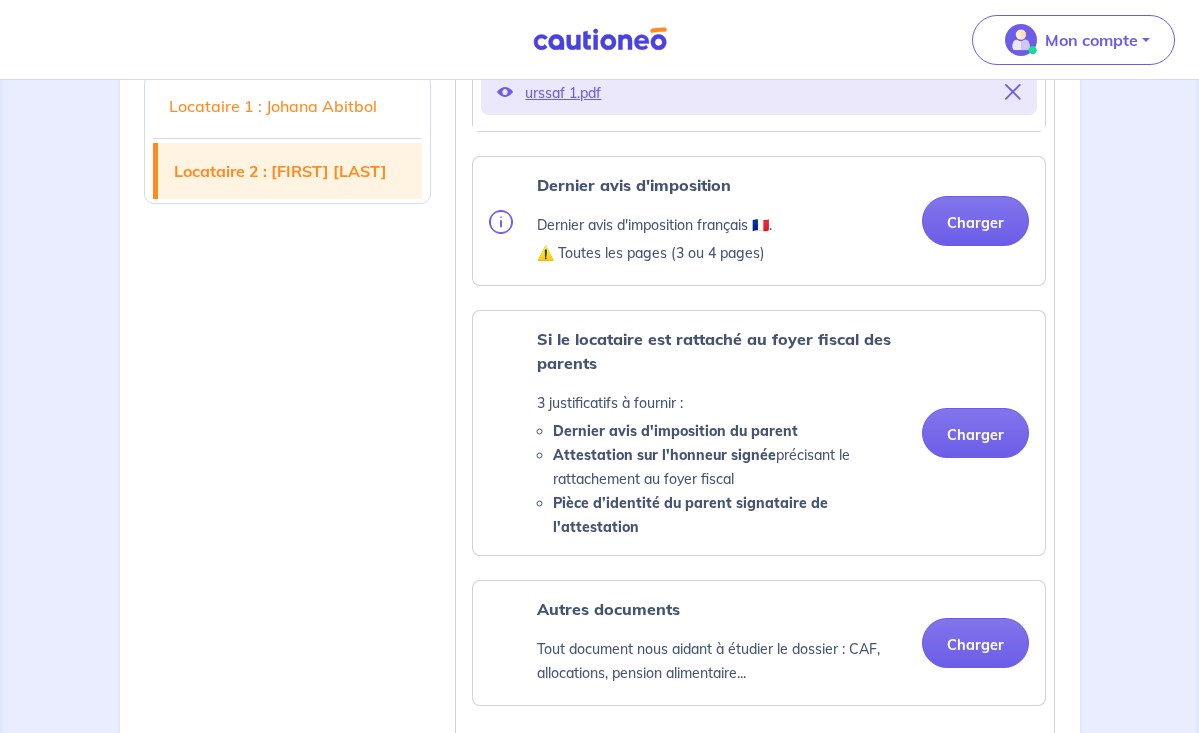 scroll, scrollTop: 3229, scrollLeft: 0, axis: vertical 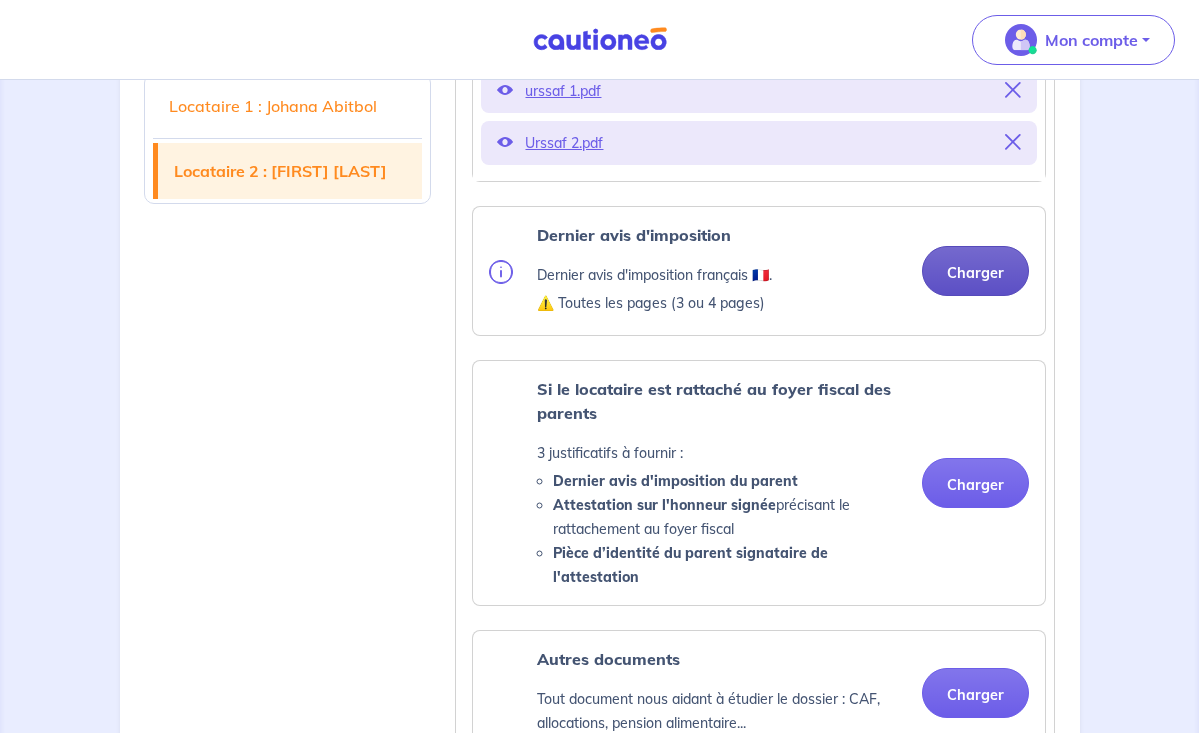click on "Charger" at bounding box center (975, 271) 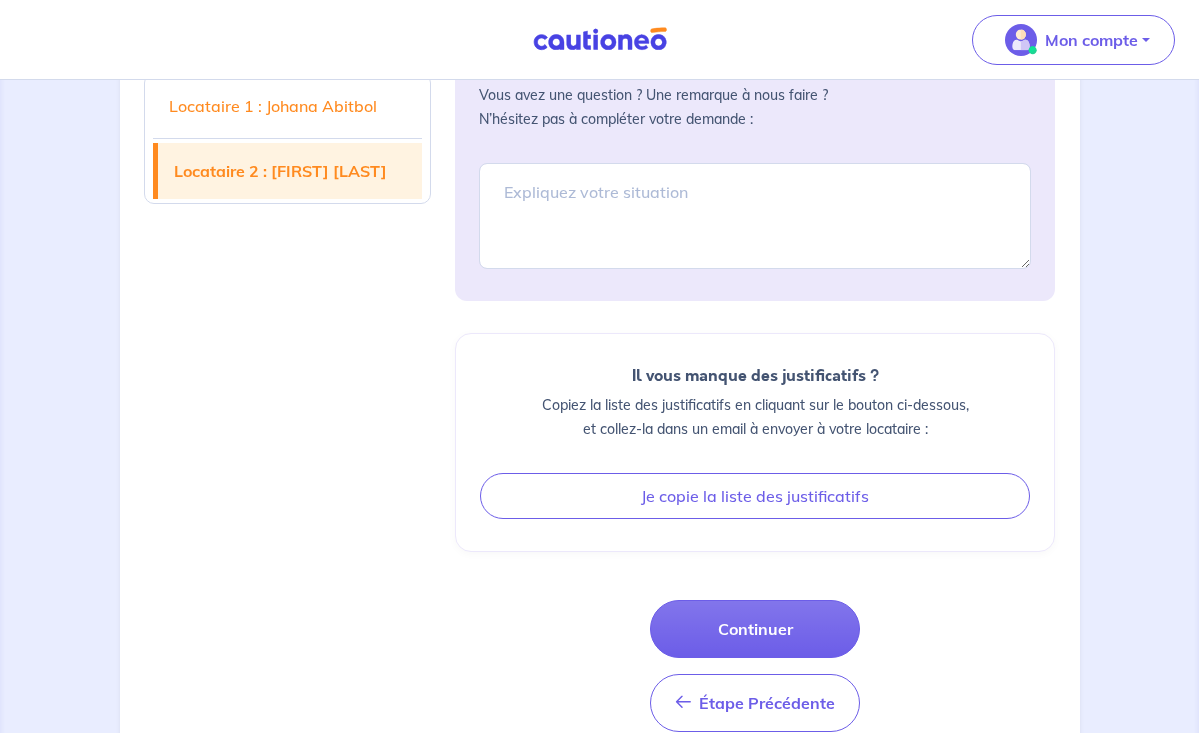 scroll, scrollTop: 4388, scrollLeft: 0, axis: vertical 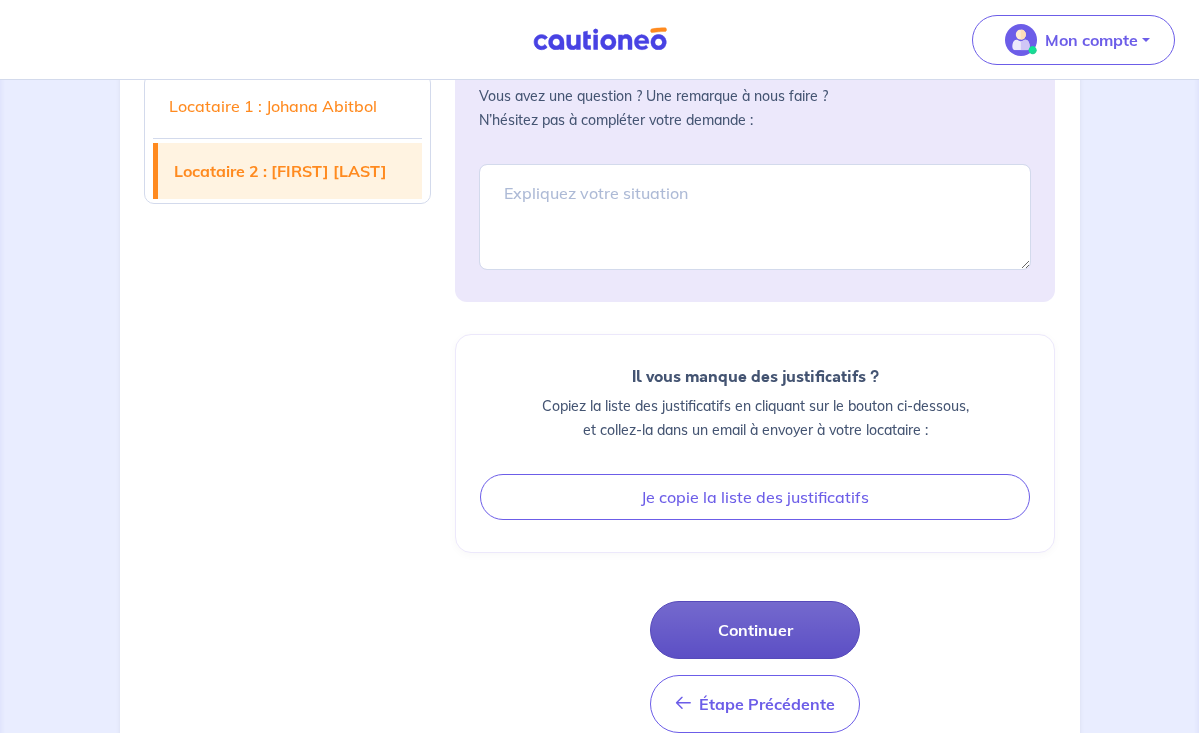 click on "Continuer" at bounding box center (755, 630) 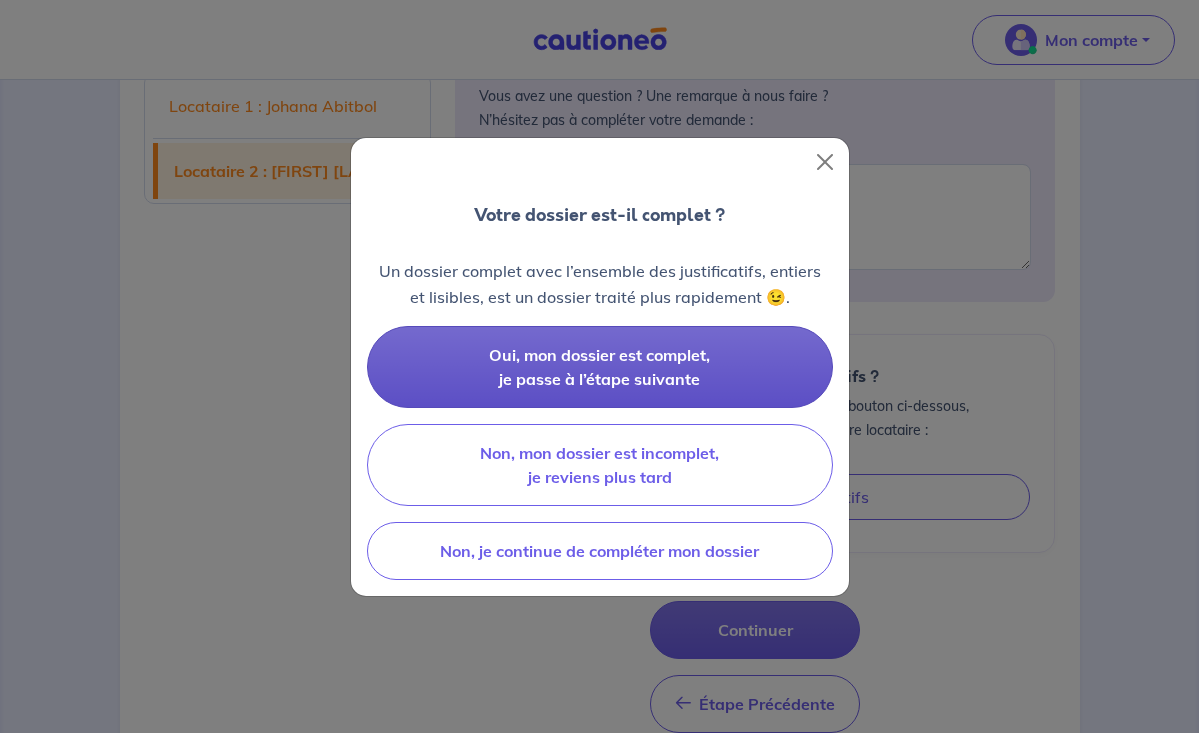 click on "Oui, mon dossier est complet,
je passe à l’étape suivante" at bounding box center [600, 367] 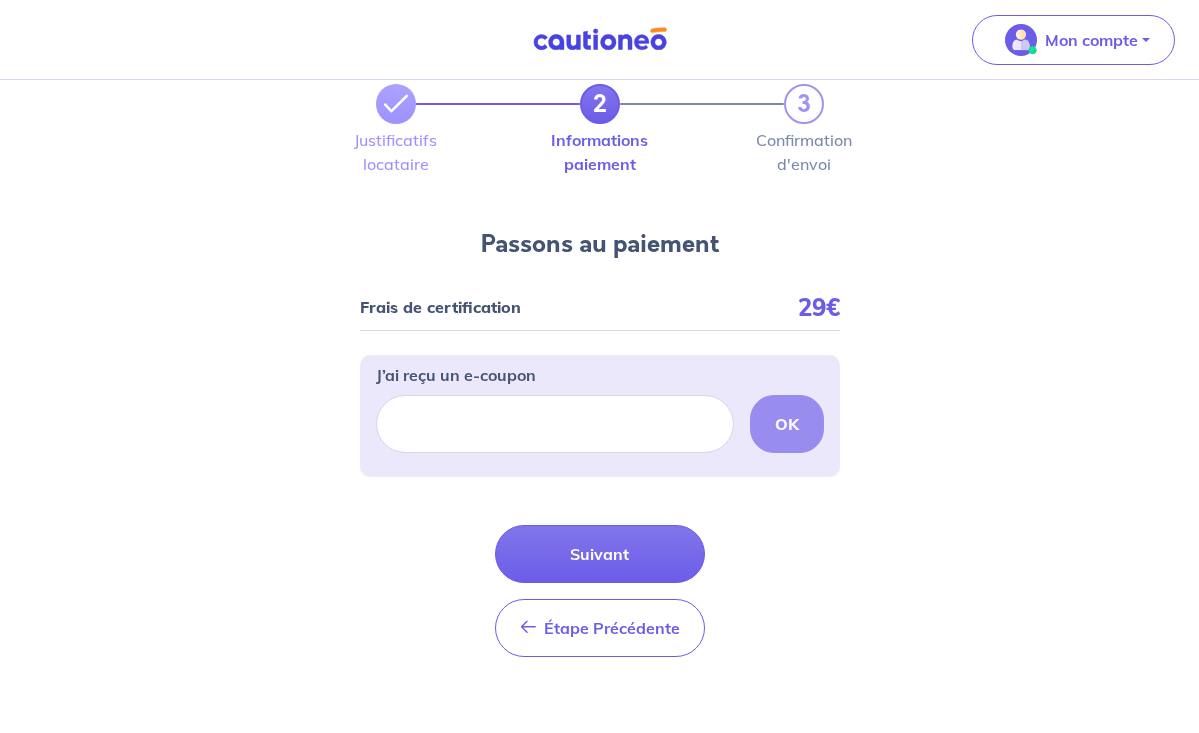 scroll, scrollTop: 0, scrollLeft: 0, axis: both 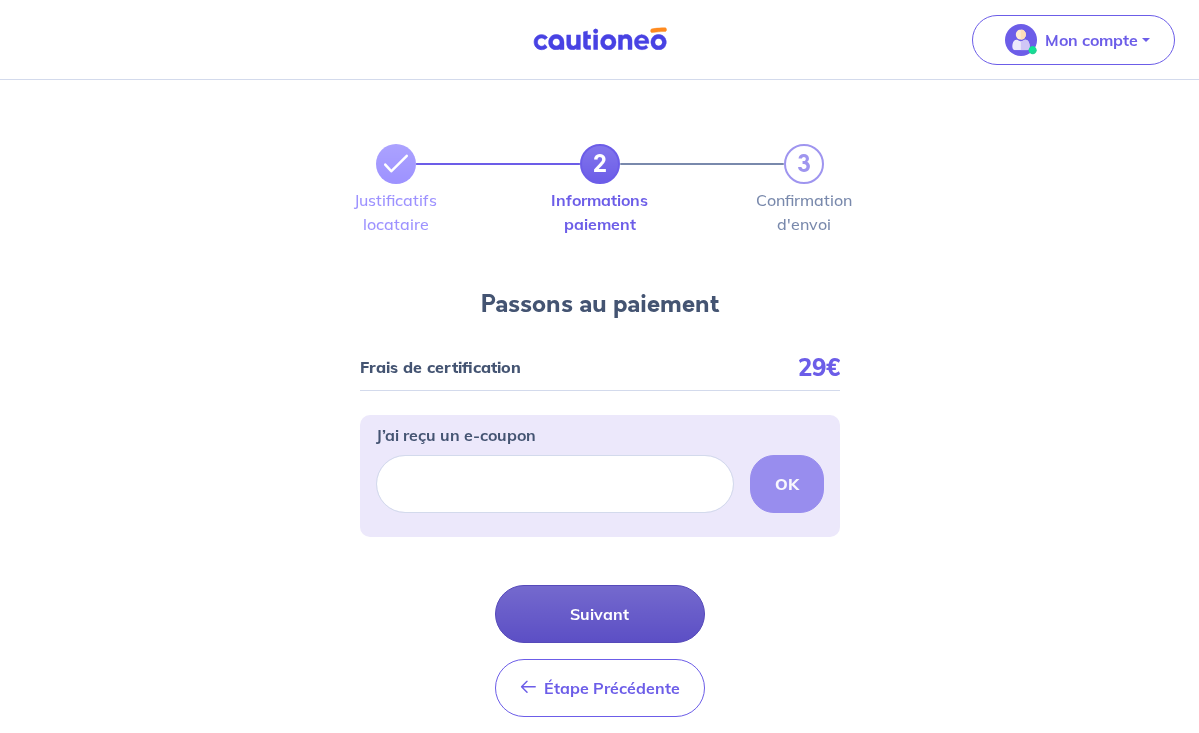 click on "Suivant" at bounding box center (600, 614) 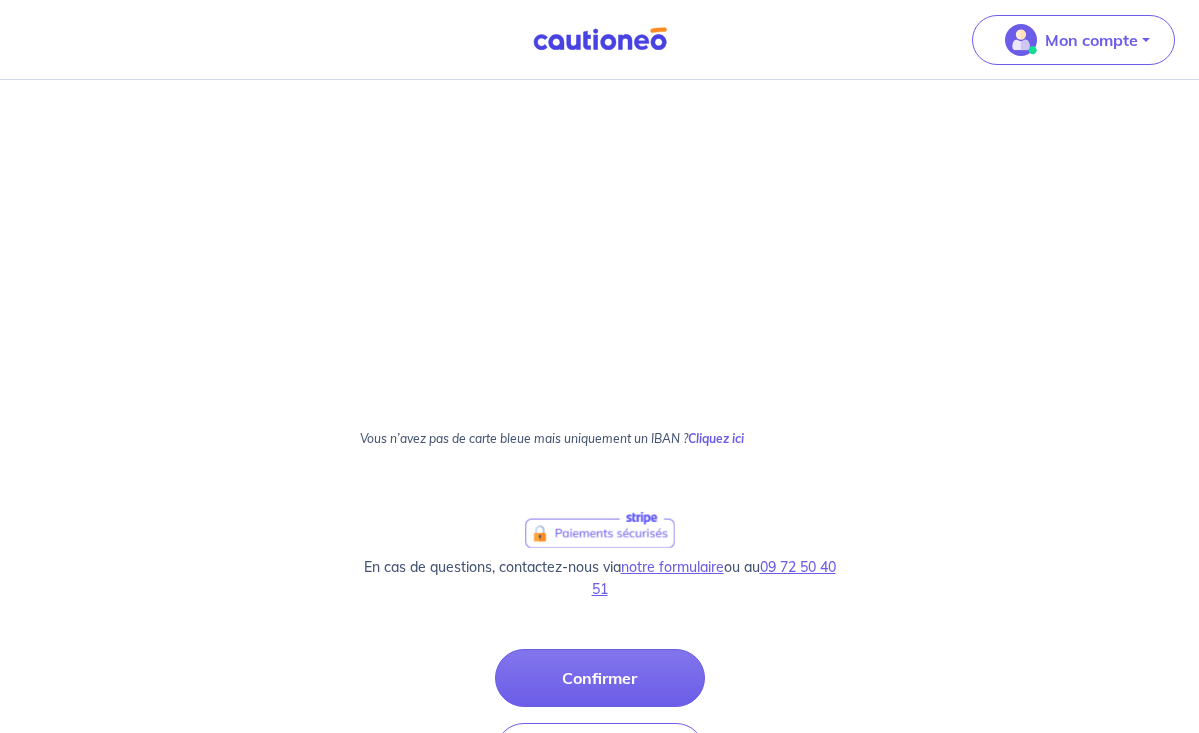 scroll, scrollTop: 1005, scrollLeft: 0, axis: vertical 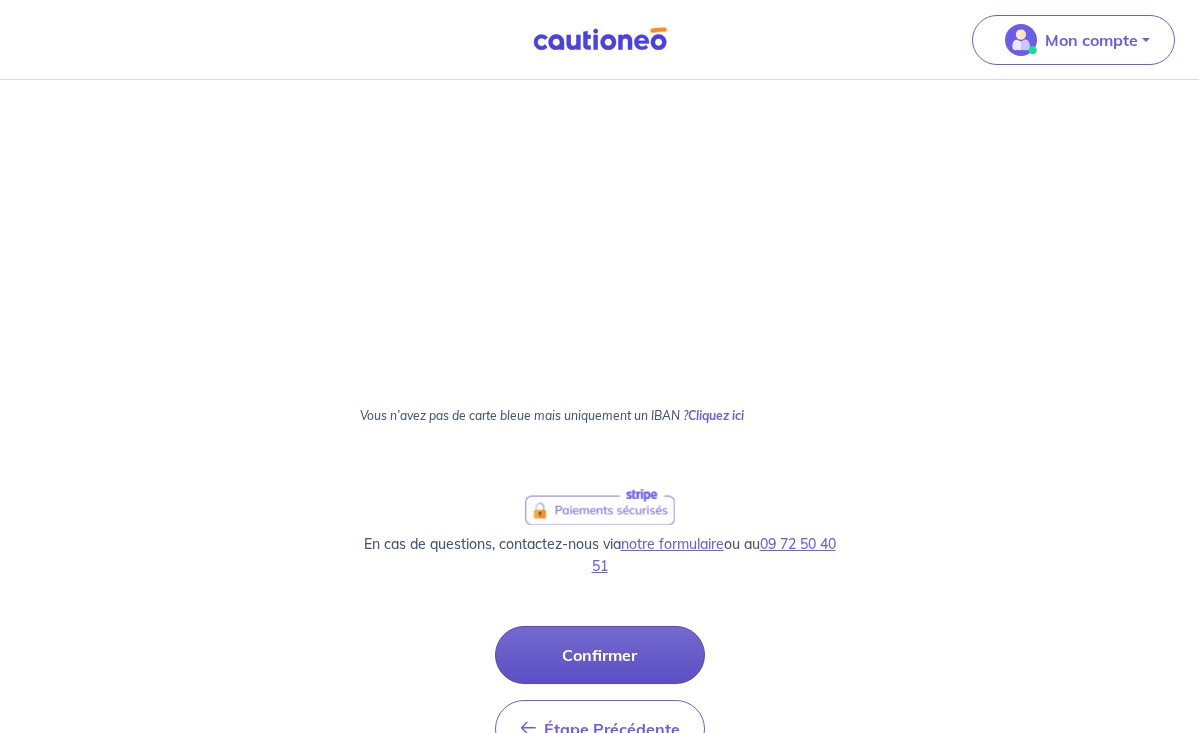click on "Confirmer" at bounding box center (600, 655) 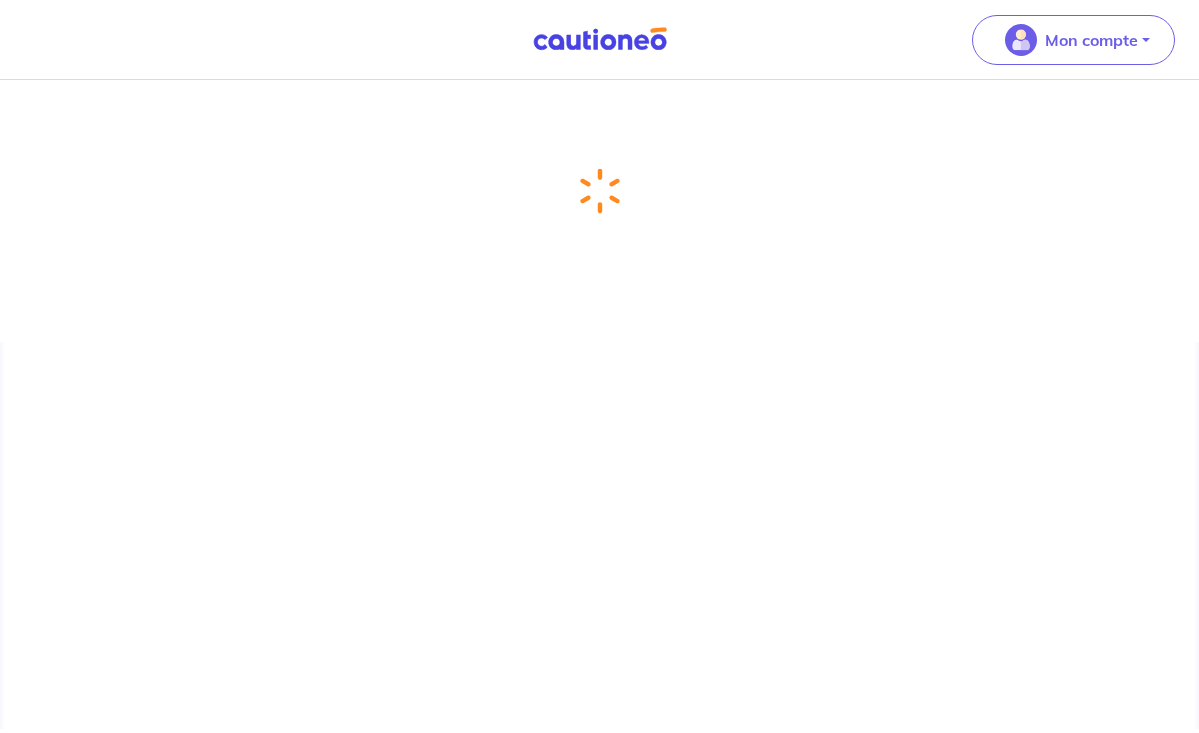 scroll, scrollTop: 0, scrollLeft: 0, axis: both 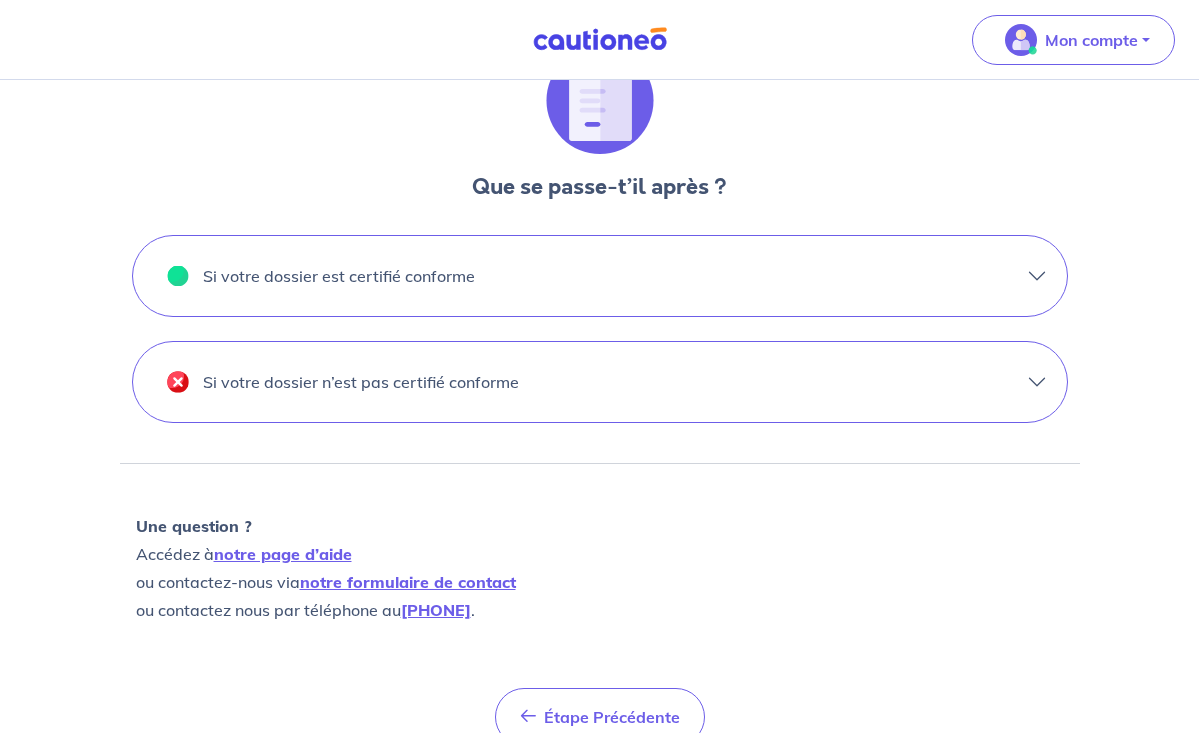 click on "Si votre dossier est certifié conforme" at bounding box center (339, 276) 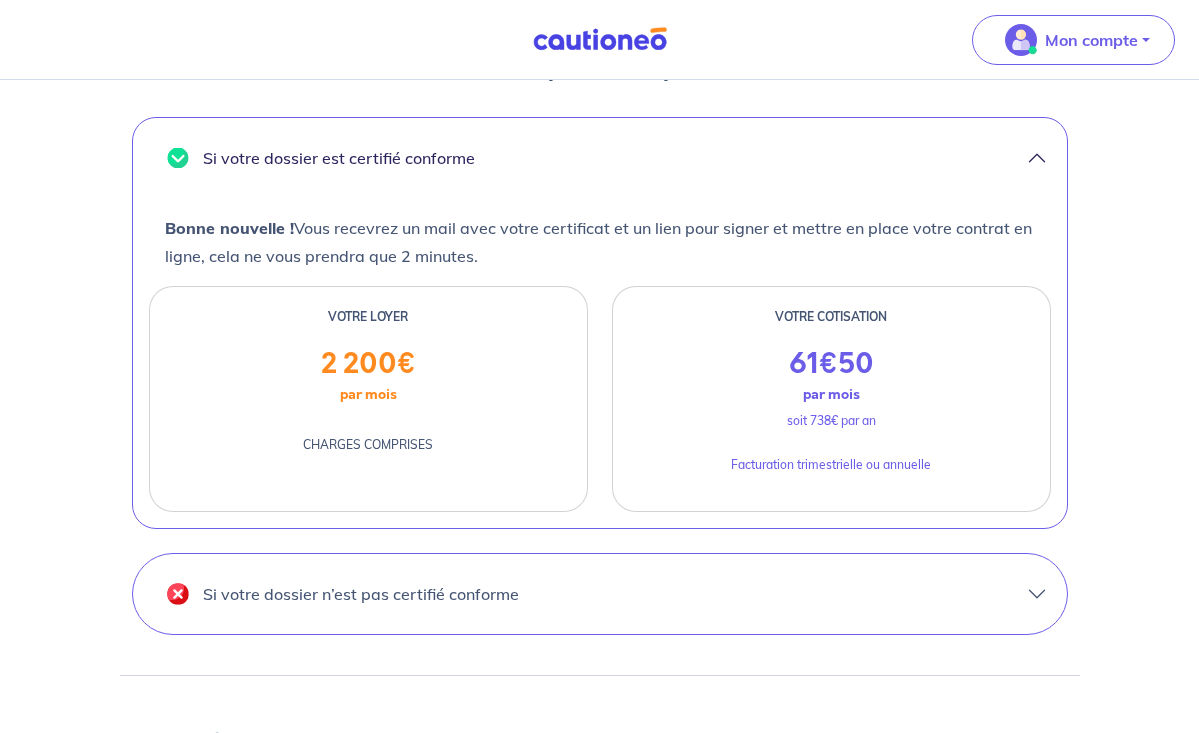 scroll, scrollTop: 692, scrollLeft: 0, axis: vertical 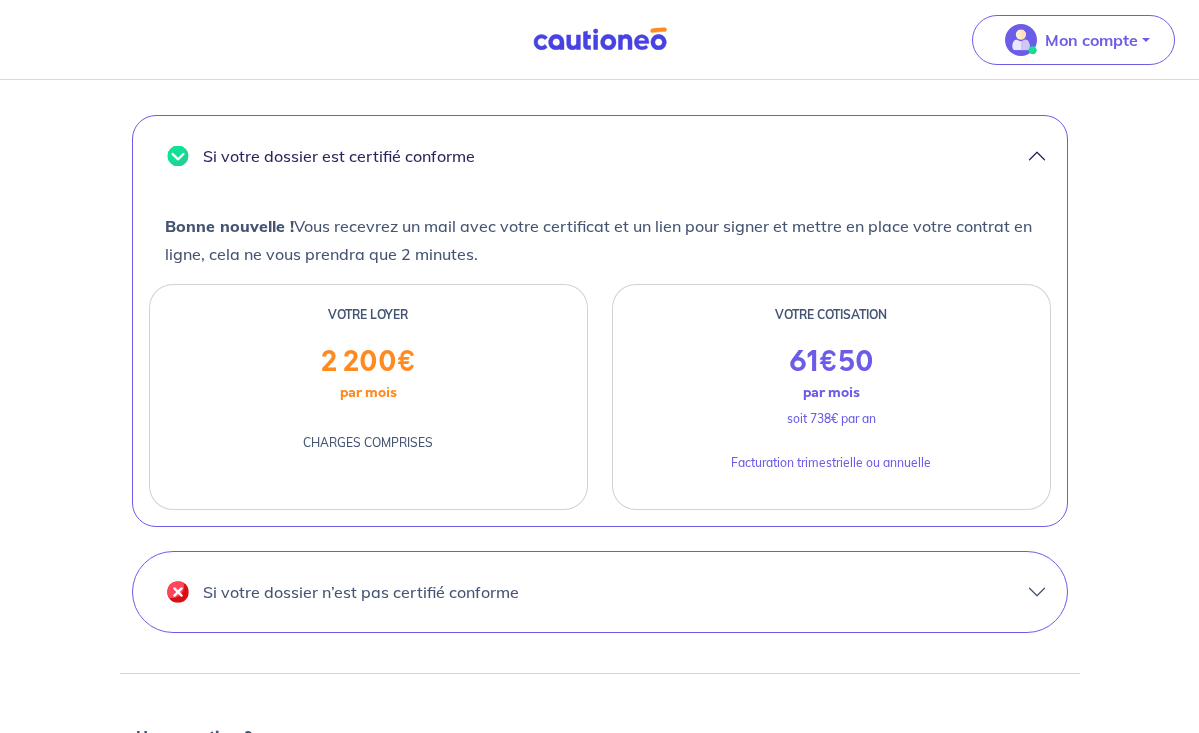 click on "Si votre dossier n’est pas certifié conforme" at bounding box center (361, 592) 